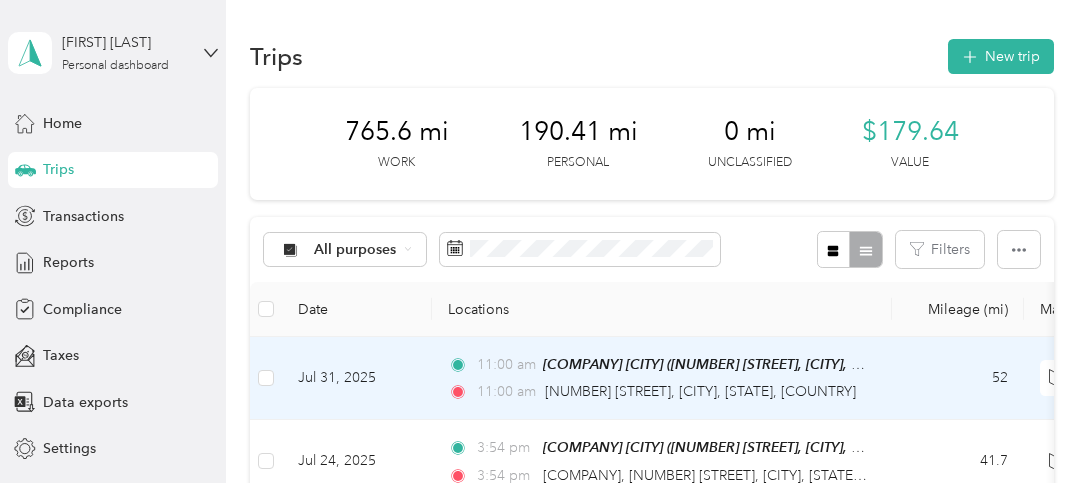 scroll, scrollTop: 0, scrollLeft: 0, axis: both 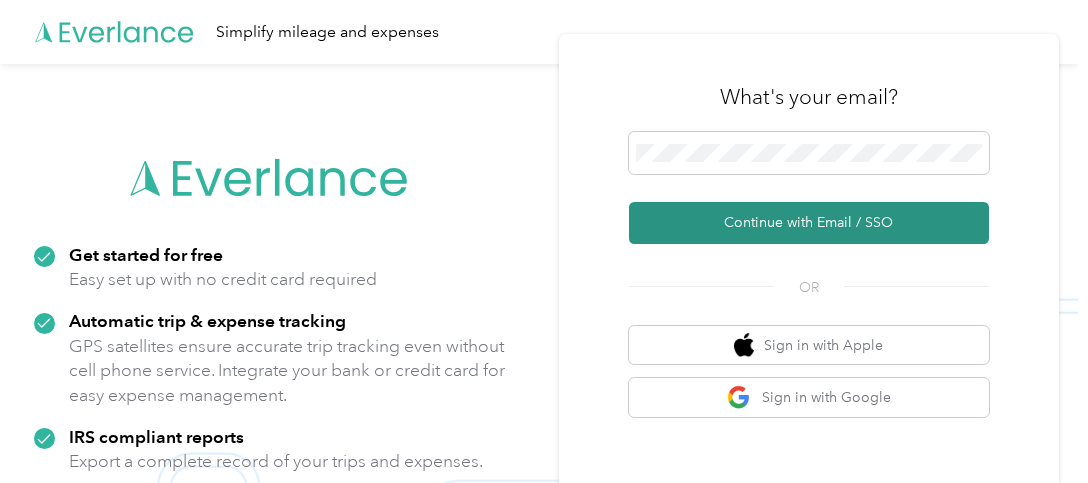click on "Continue with Email / SSO" at bounding box center (809, 223) 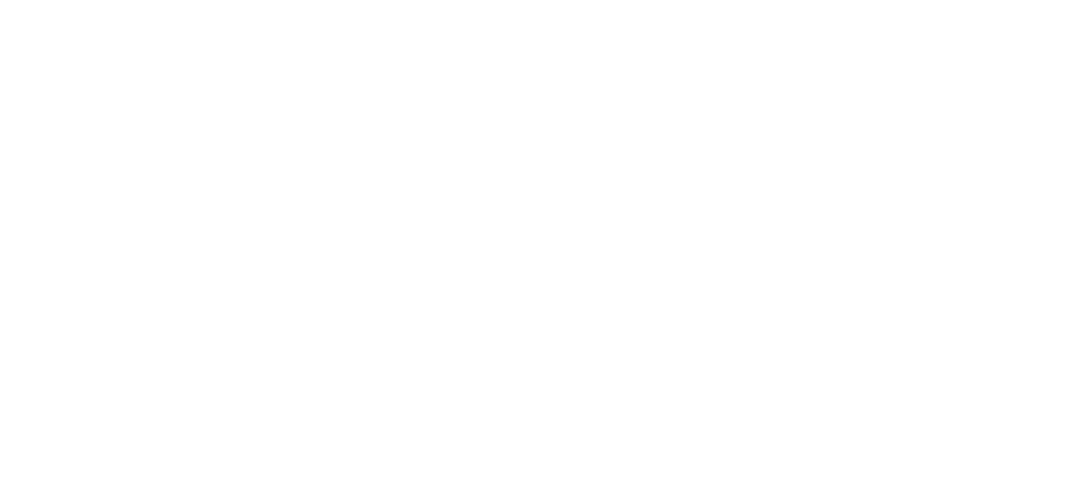 scroll, scrollTop: 0, scrollLeft: 0, axis: both 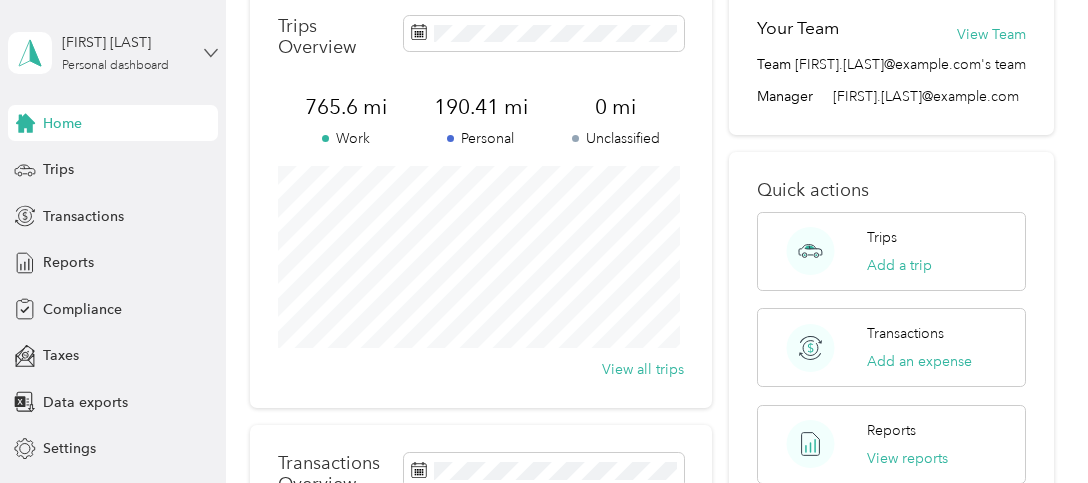 click 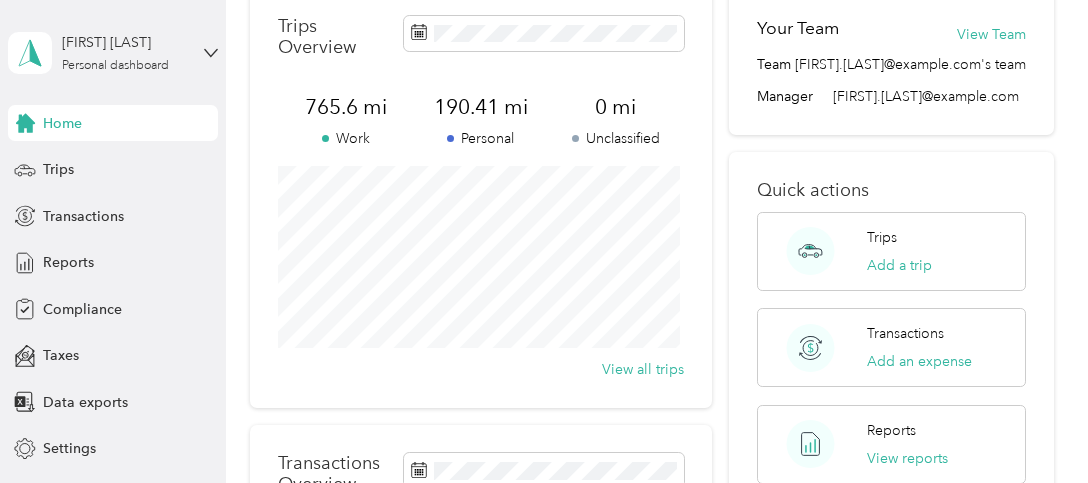 click on "Team dashboard" at bounding box center [186, 164] 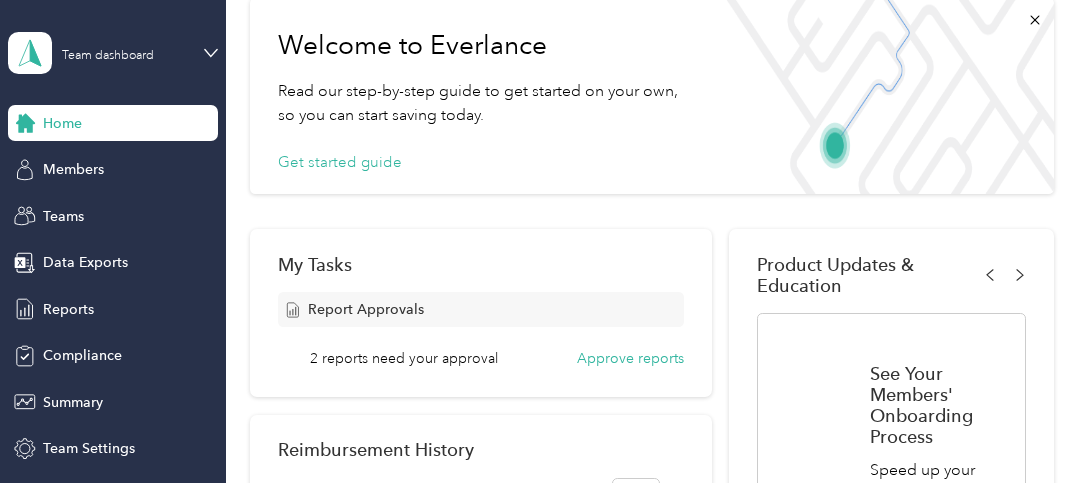 scroll, scrollTop: 200, scrollLeft: 0, axis: vertical 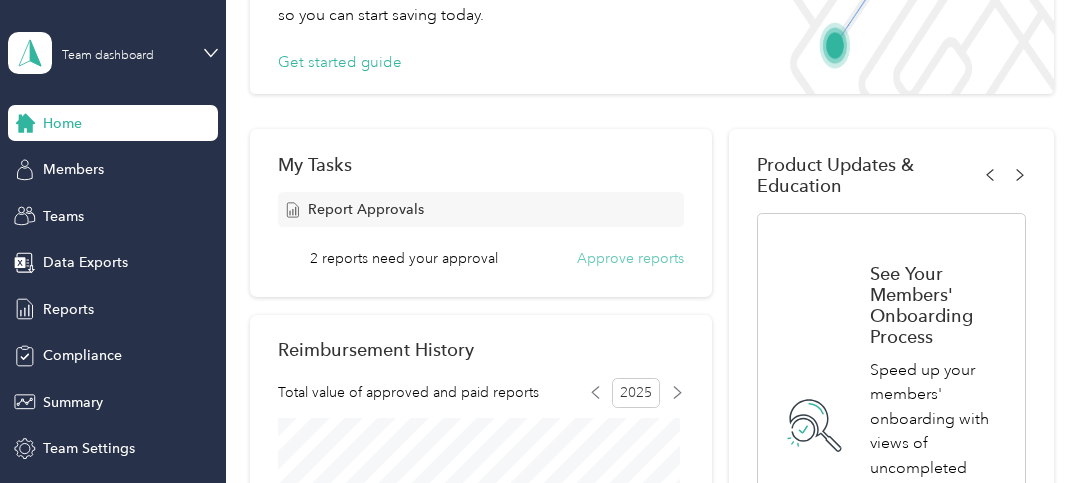 click on "Approve reports" at bounding box center [630, 258] 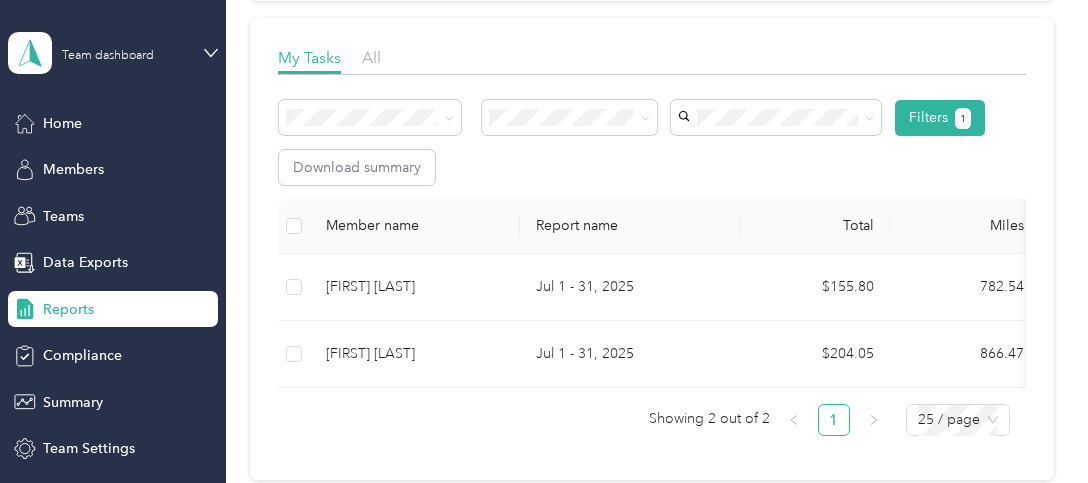 scroll, scrollTop: 300, scrollLeft: 0, axis: vertical 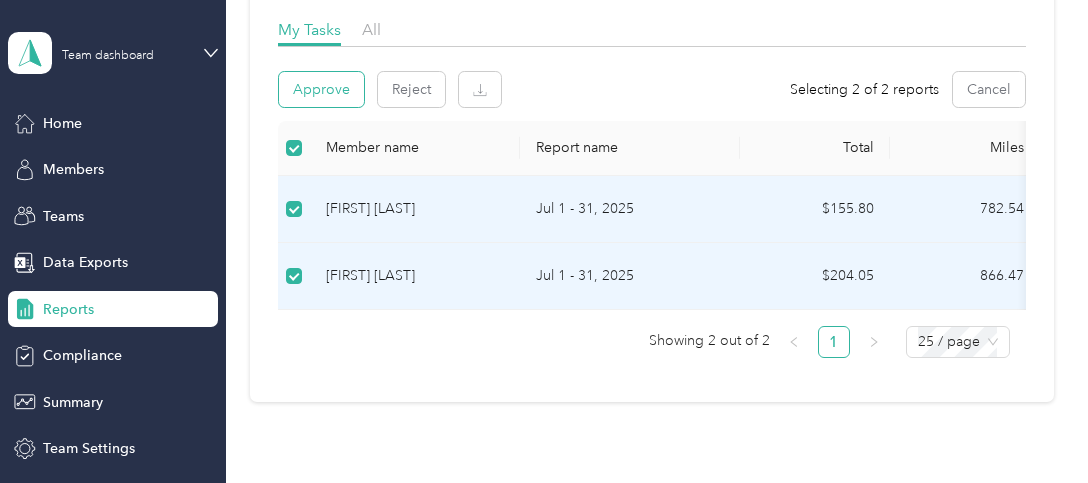 click on "Approve" at bounding box center [321, 89] 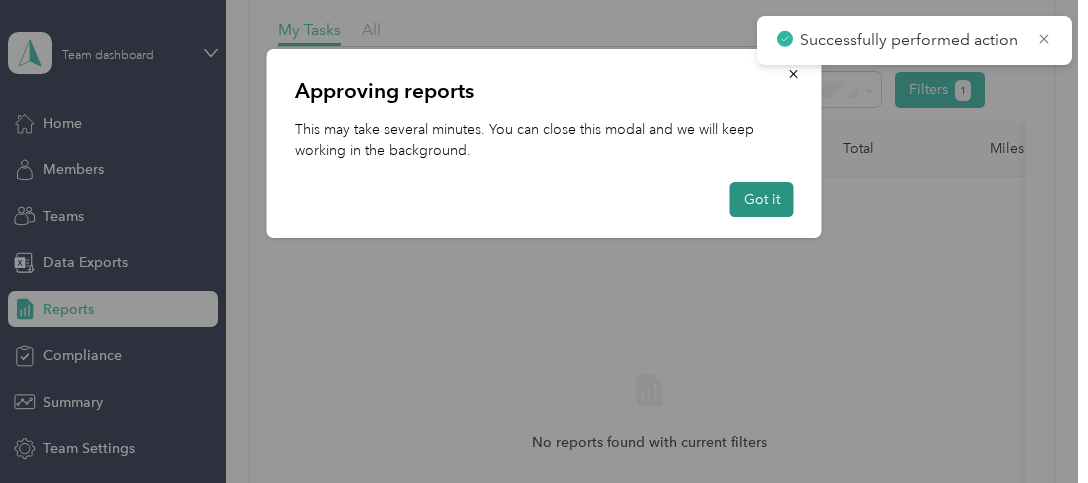 click on "Got it" at bounding box center [762, 199] 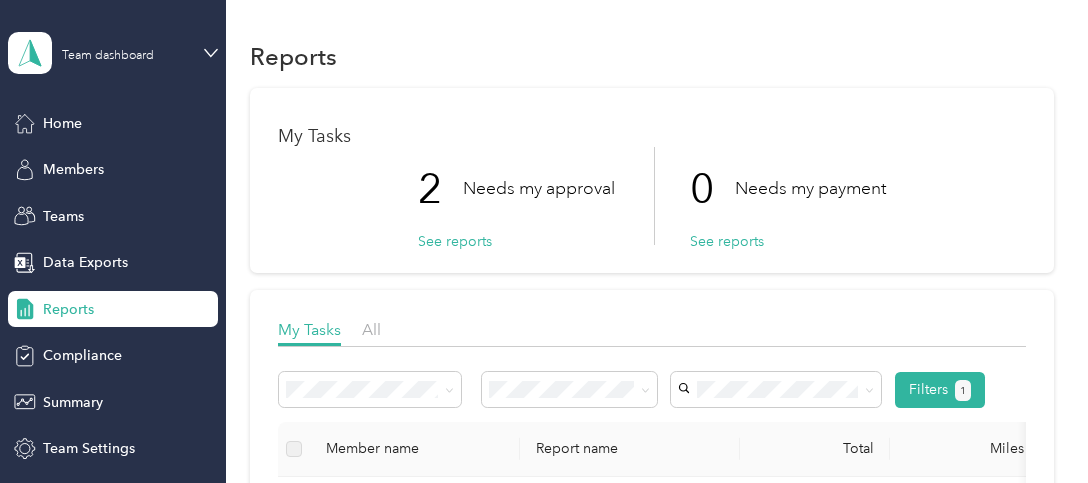 scroll, scrollTop: 100, scrollLeft: 0, axis: vertical 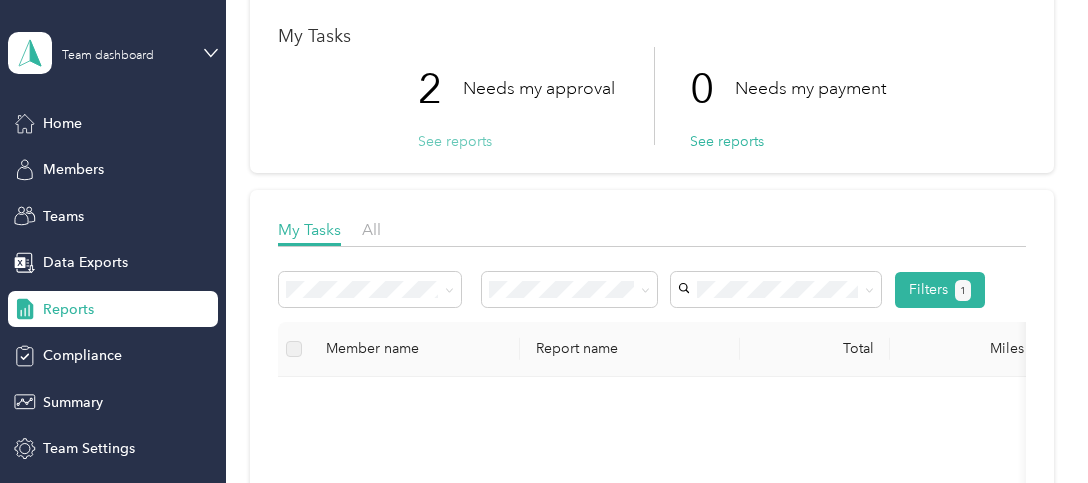click on "See reports" at bounding box center [455, 141] 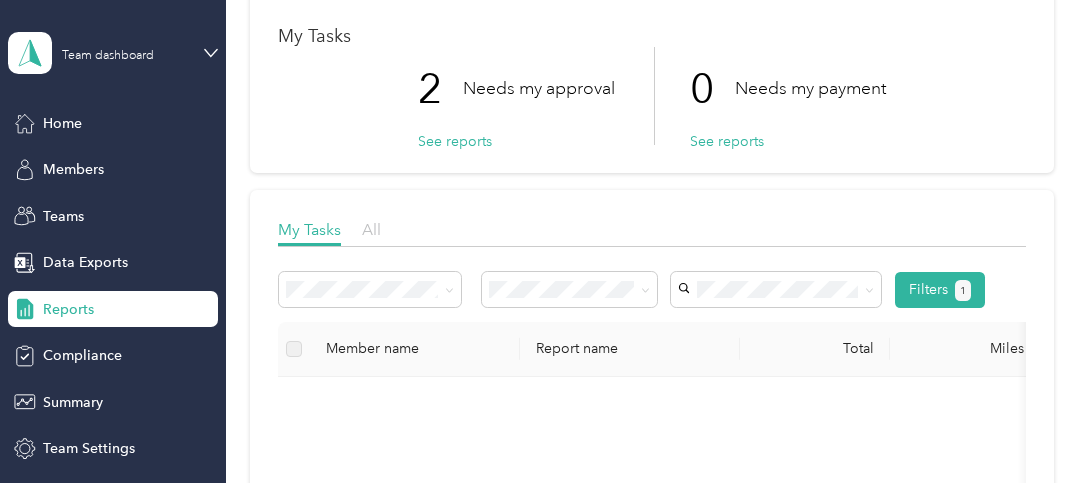 click on "All" at bounding box center (371, 229) 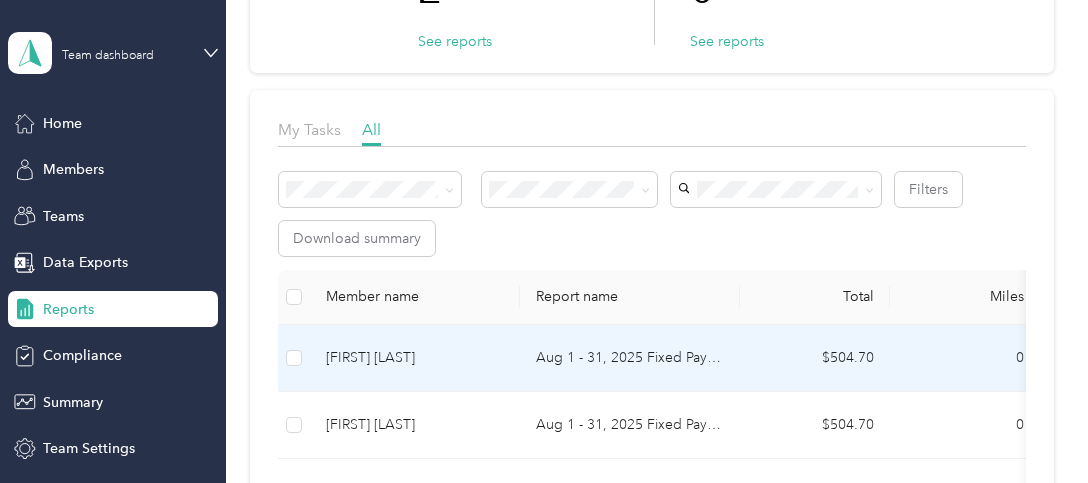 scroll, scrollTop: 300, scrollLeft: 0, axis: vertical 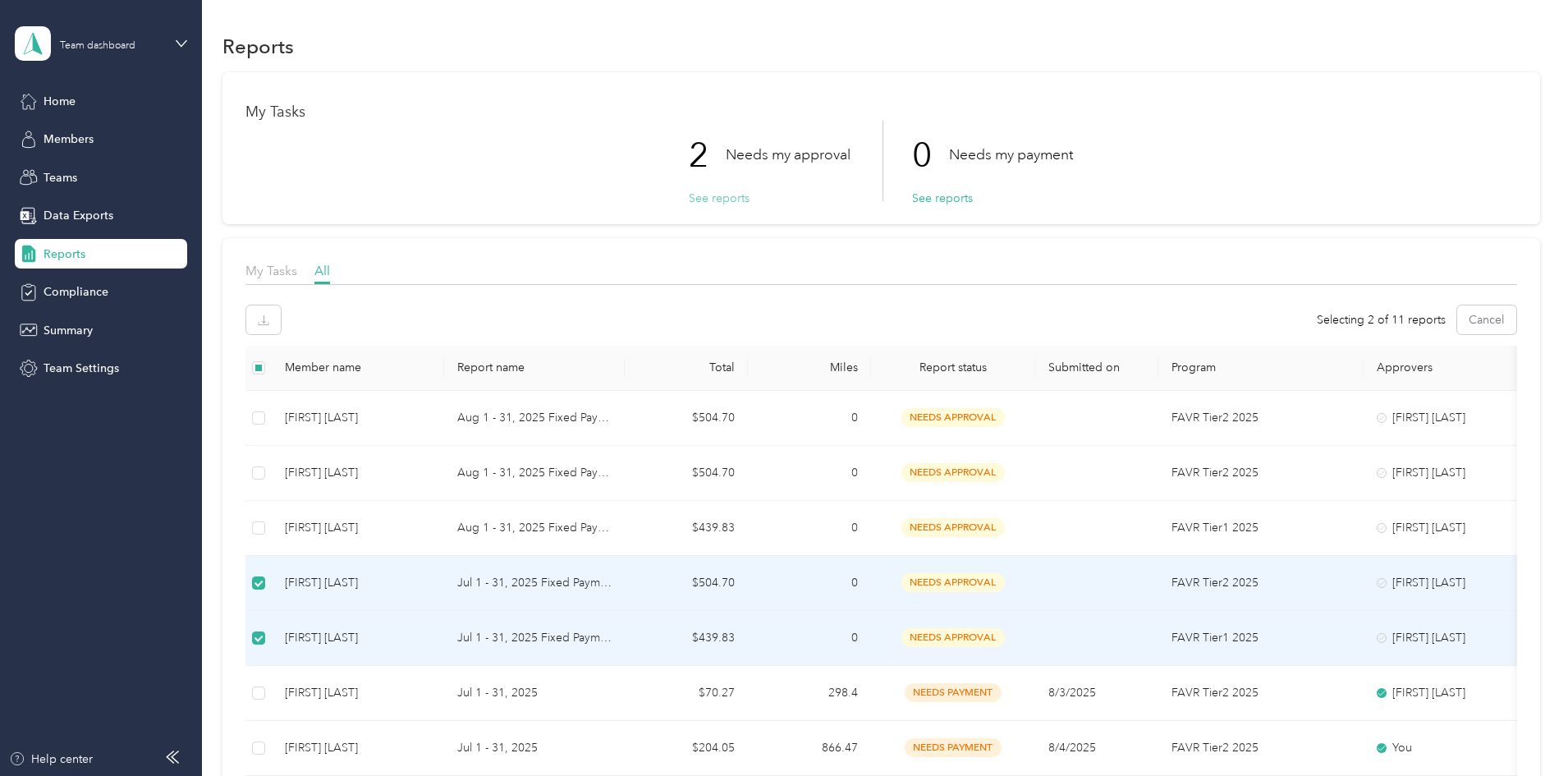click on "See reports" at bounding box center (719, 198) 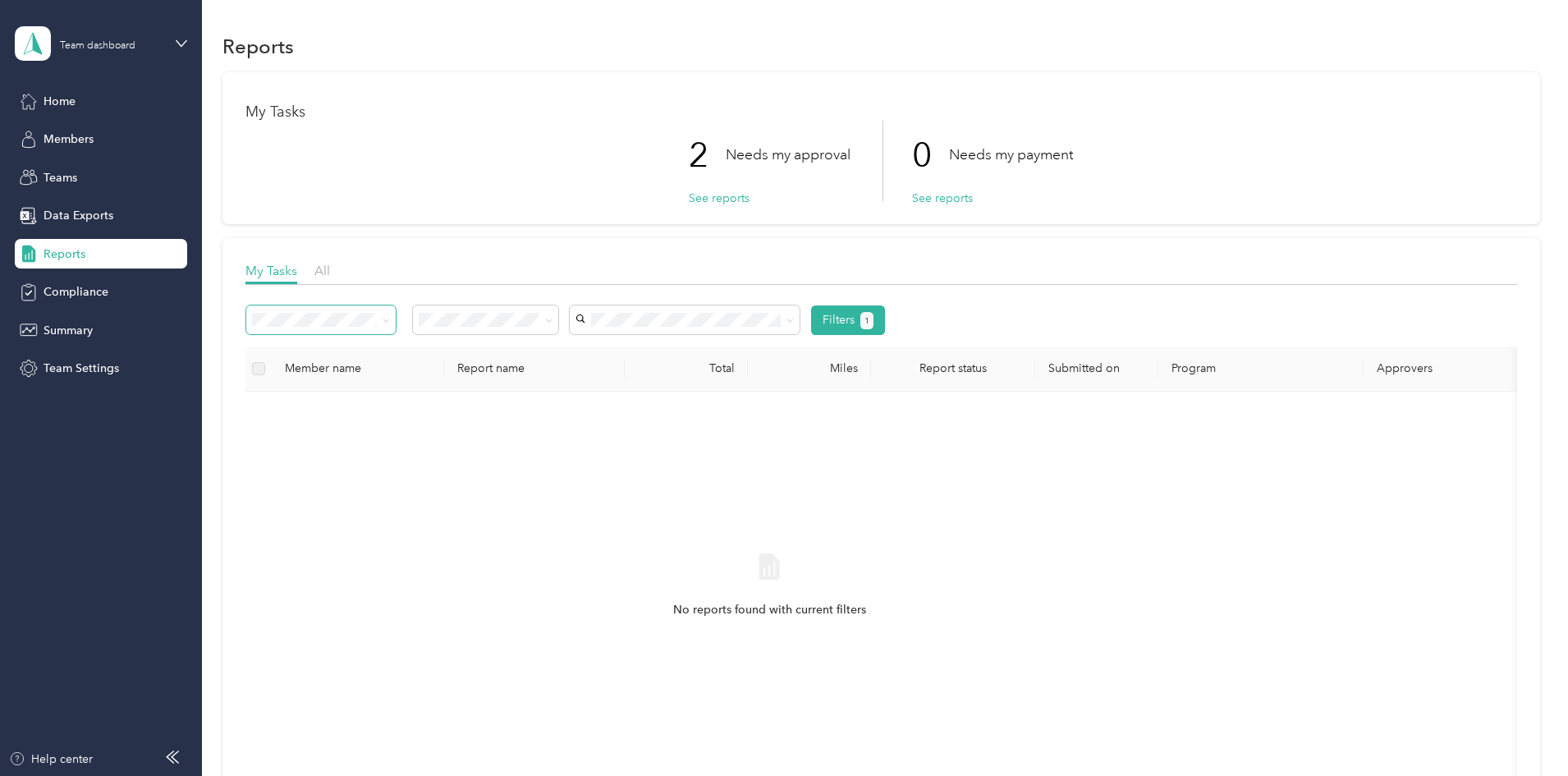 click 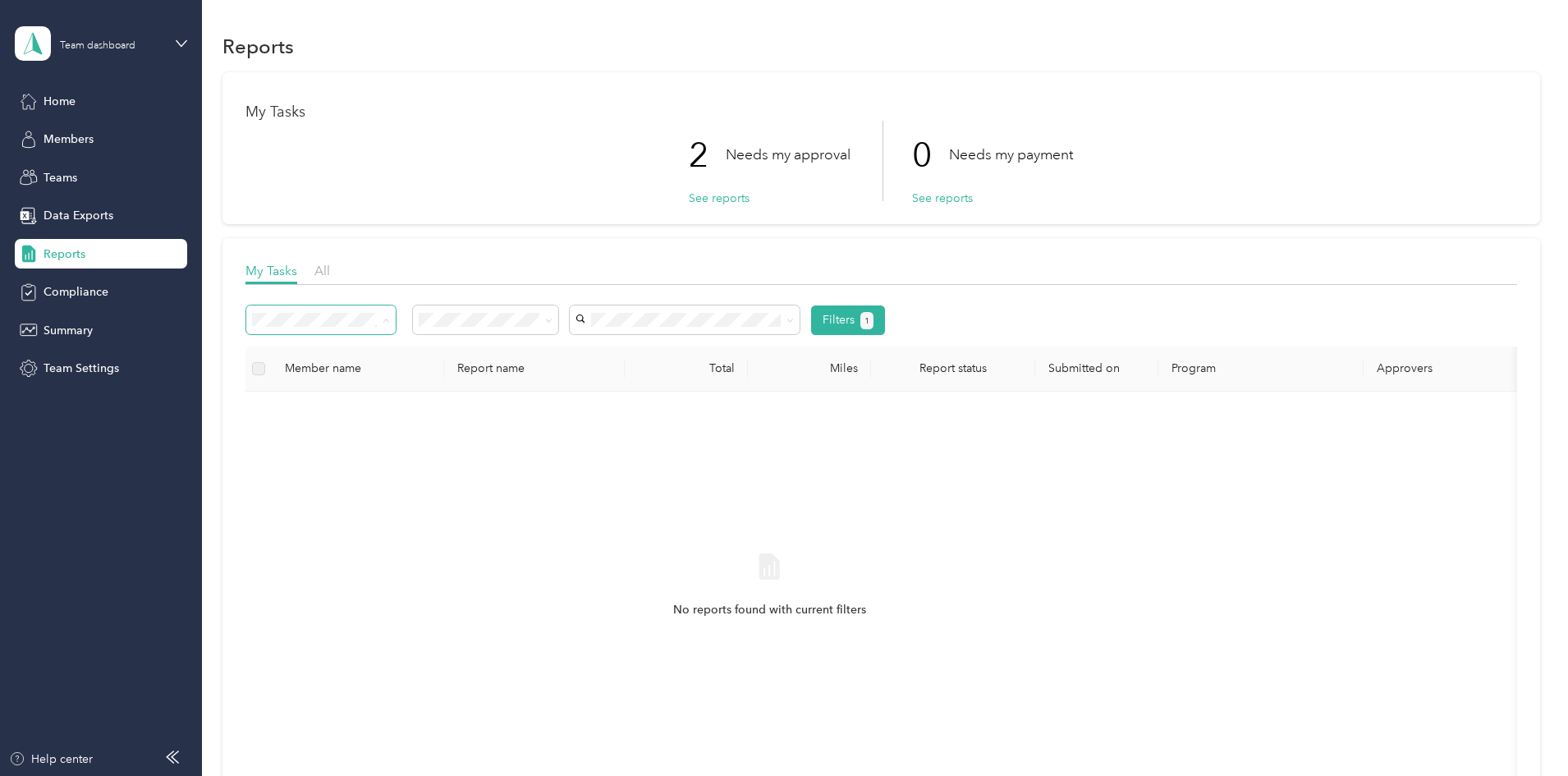 click on "Fixed reports" at bounding box center [430, 379] 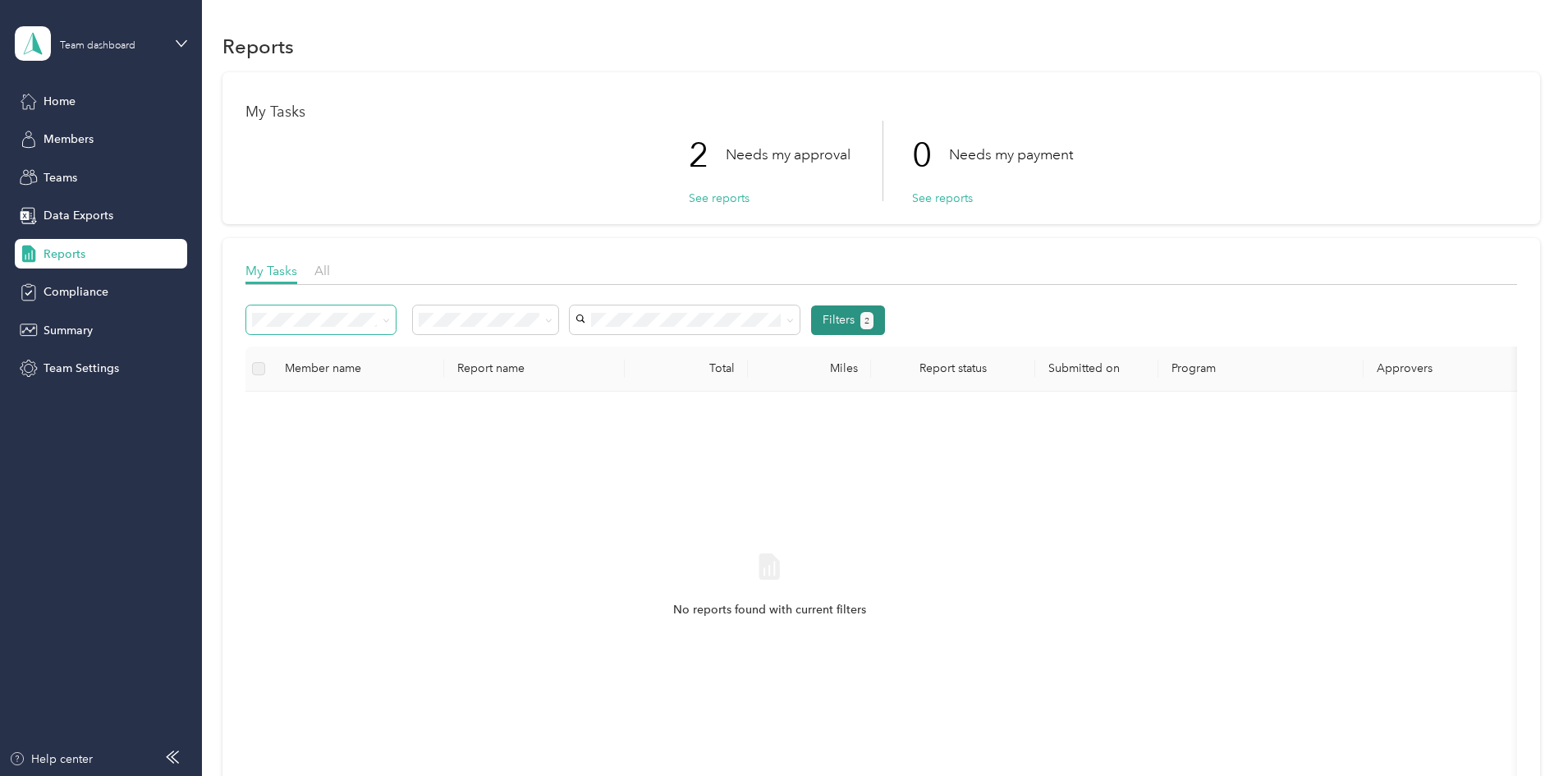 click on "Filters 2" at bounding box center [848, 320] 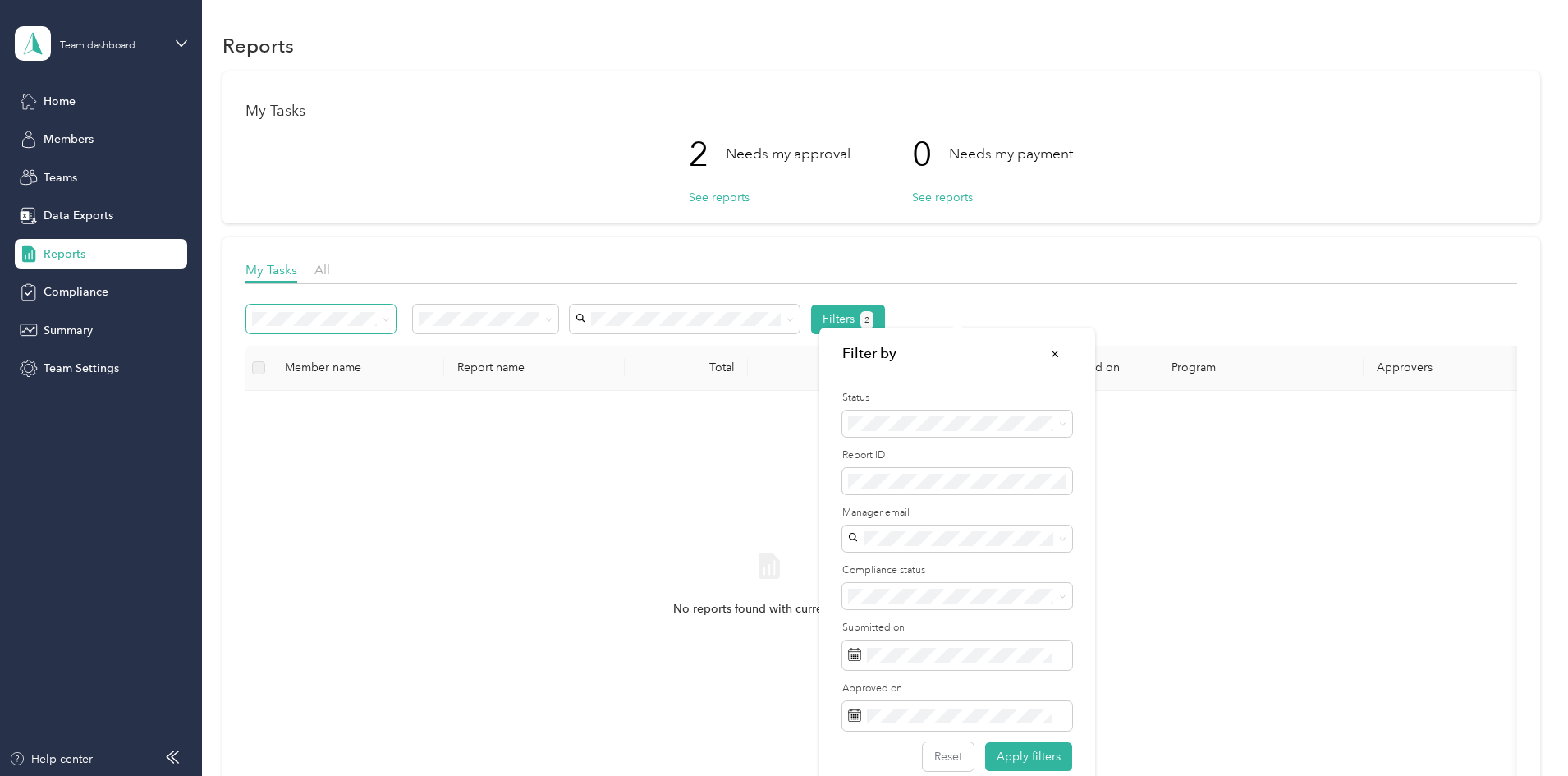 scroll, scrollTop: 0, scrollLeft: 0, axis: both 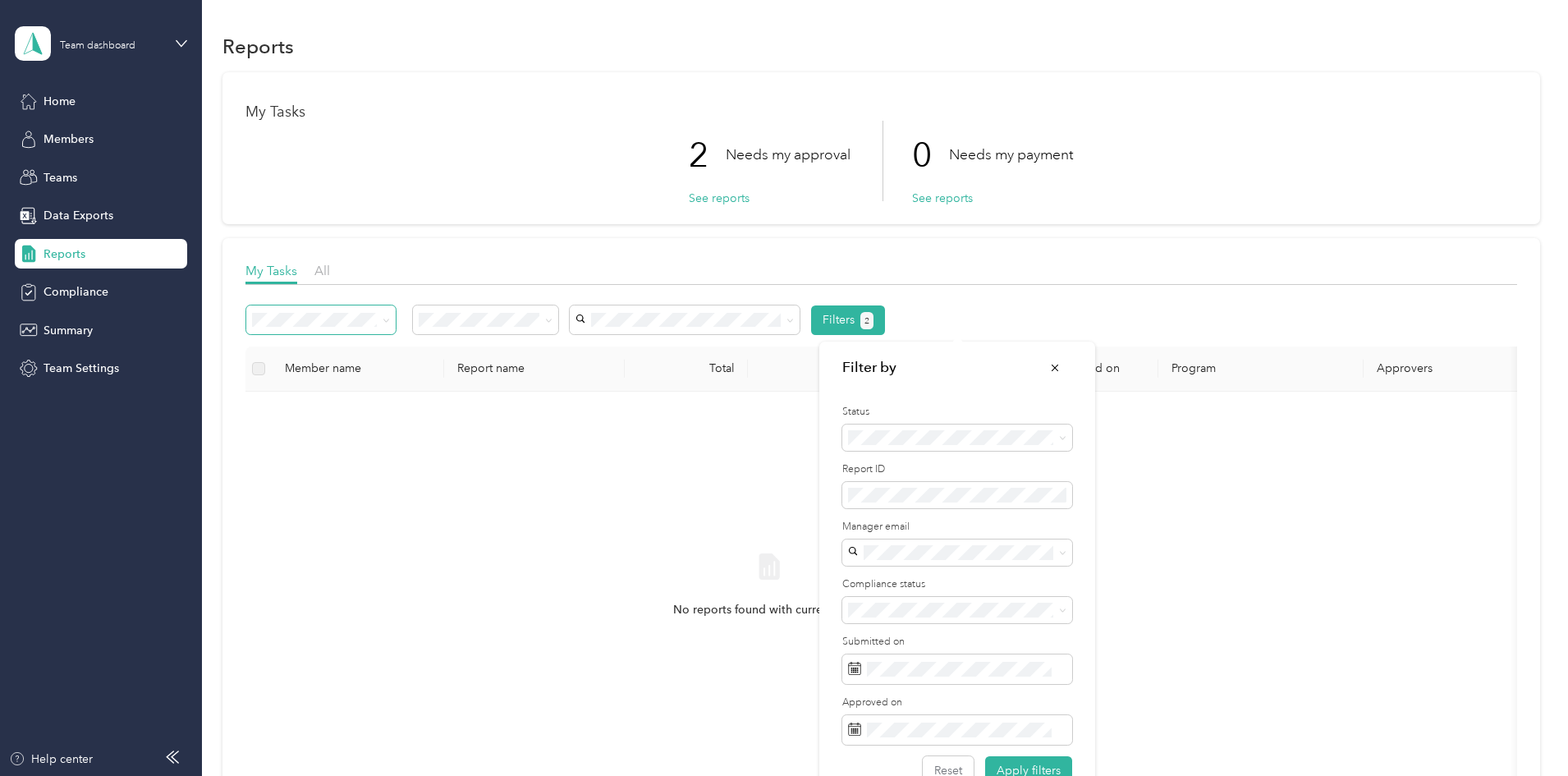 click on "0 Needs my payment See reports" at bounding box center (993, 161) 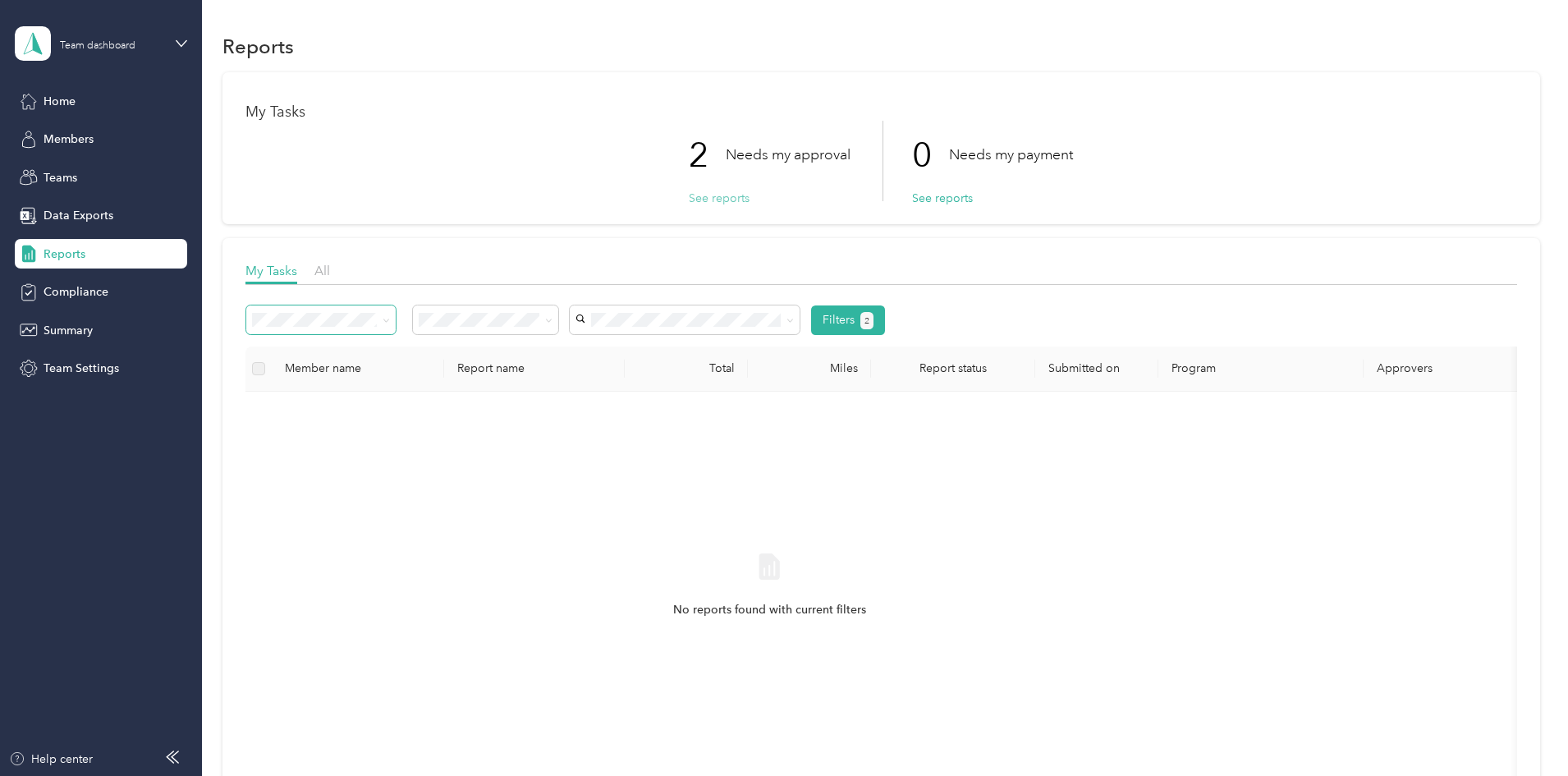 click on "See reports" at bounding box center [719, 198] 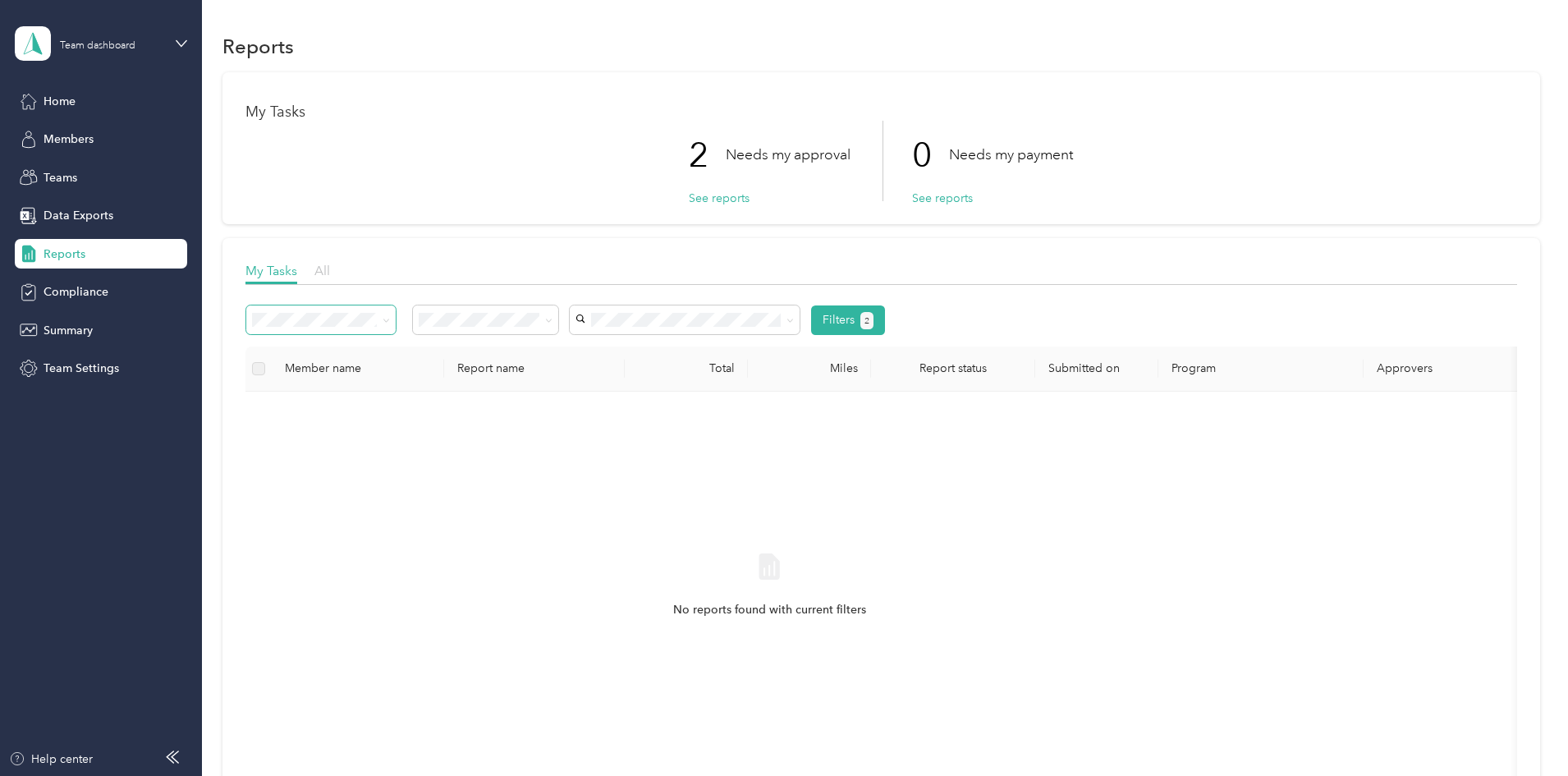 click on "All" at bounding box center [322, 270] 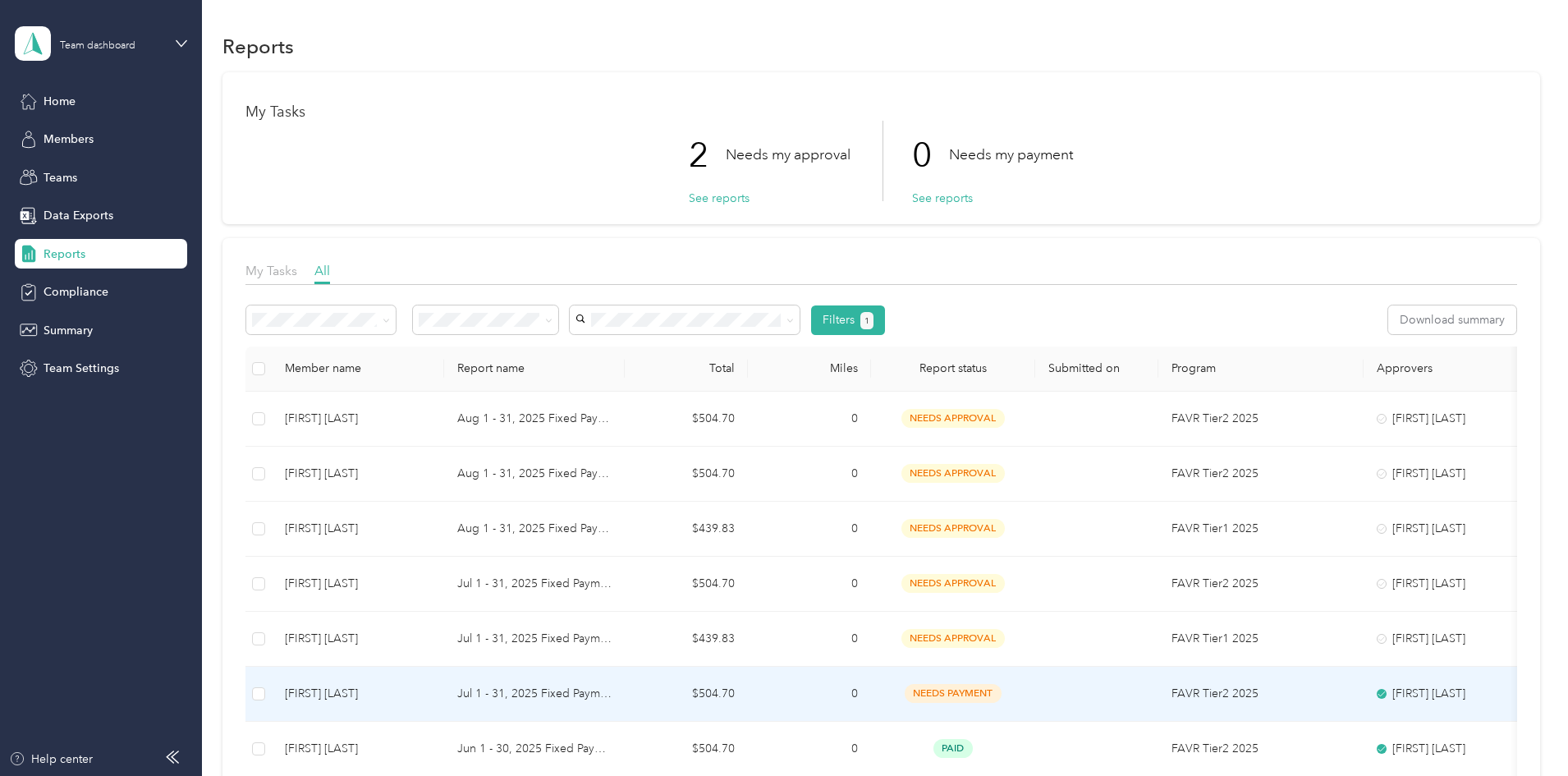 click on "Jul 1 - 31, 2025 Fixed Payment" at bounding box center [534, 694] 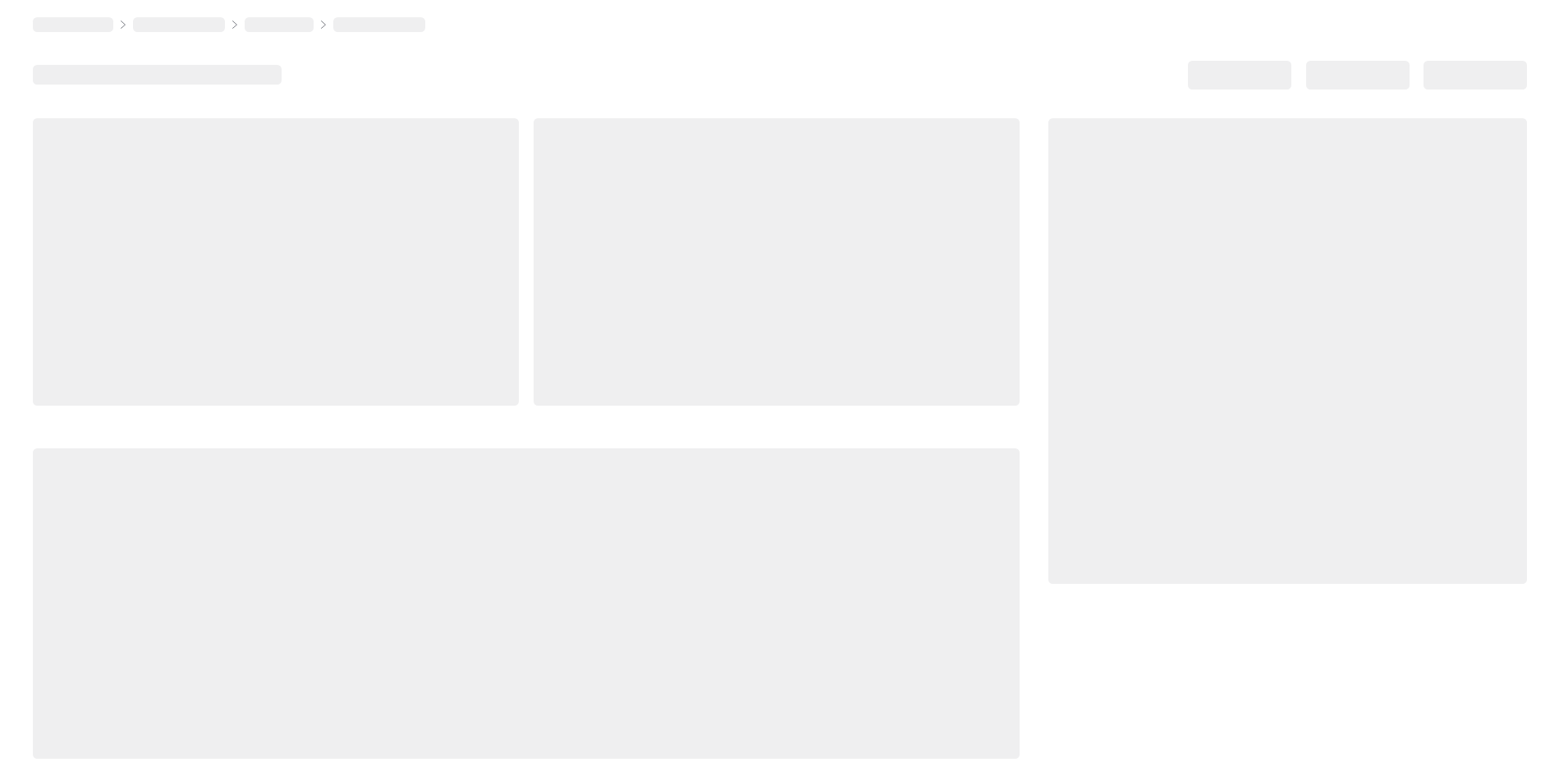 click at bounding box center [526, 604] 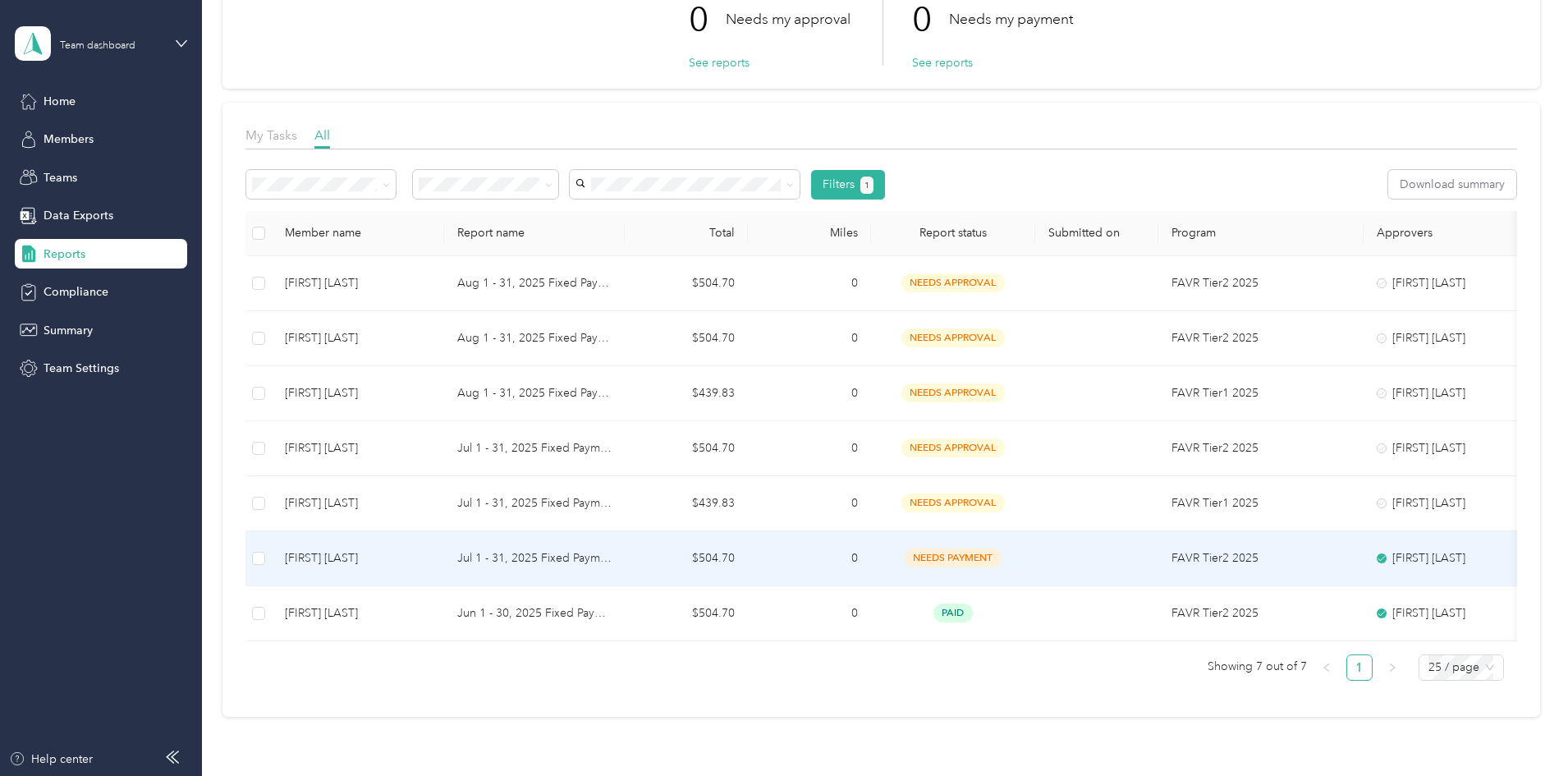 scroll, scrollTop: 164, scrollLeft: 0, axis: vertical 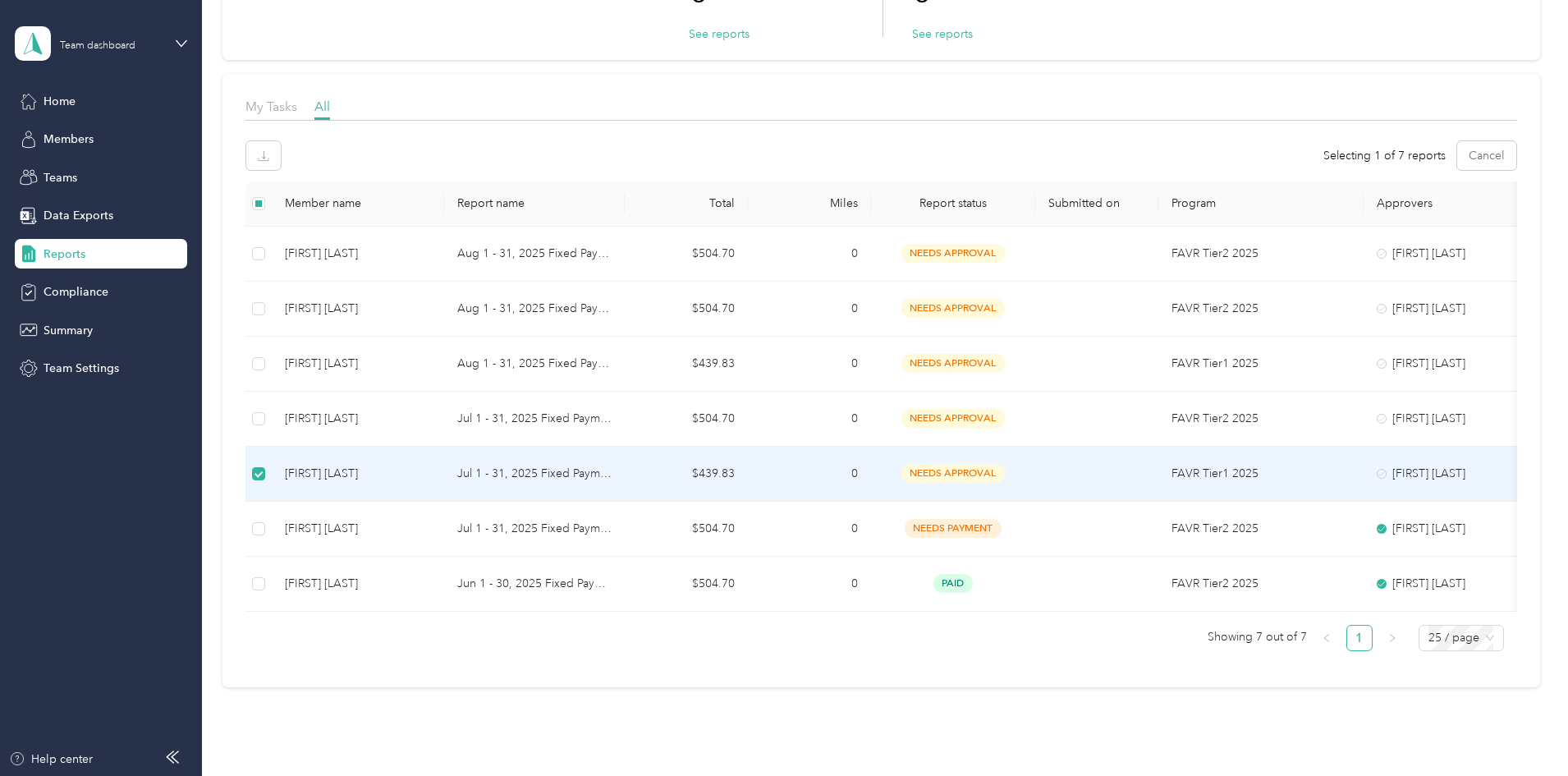 click on "Danielle McAlister" at bounding box center [358, 474] 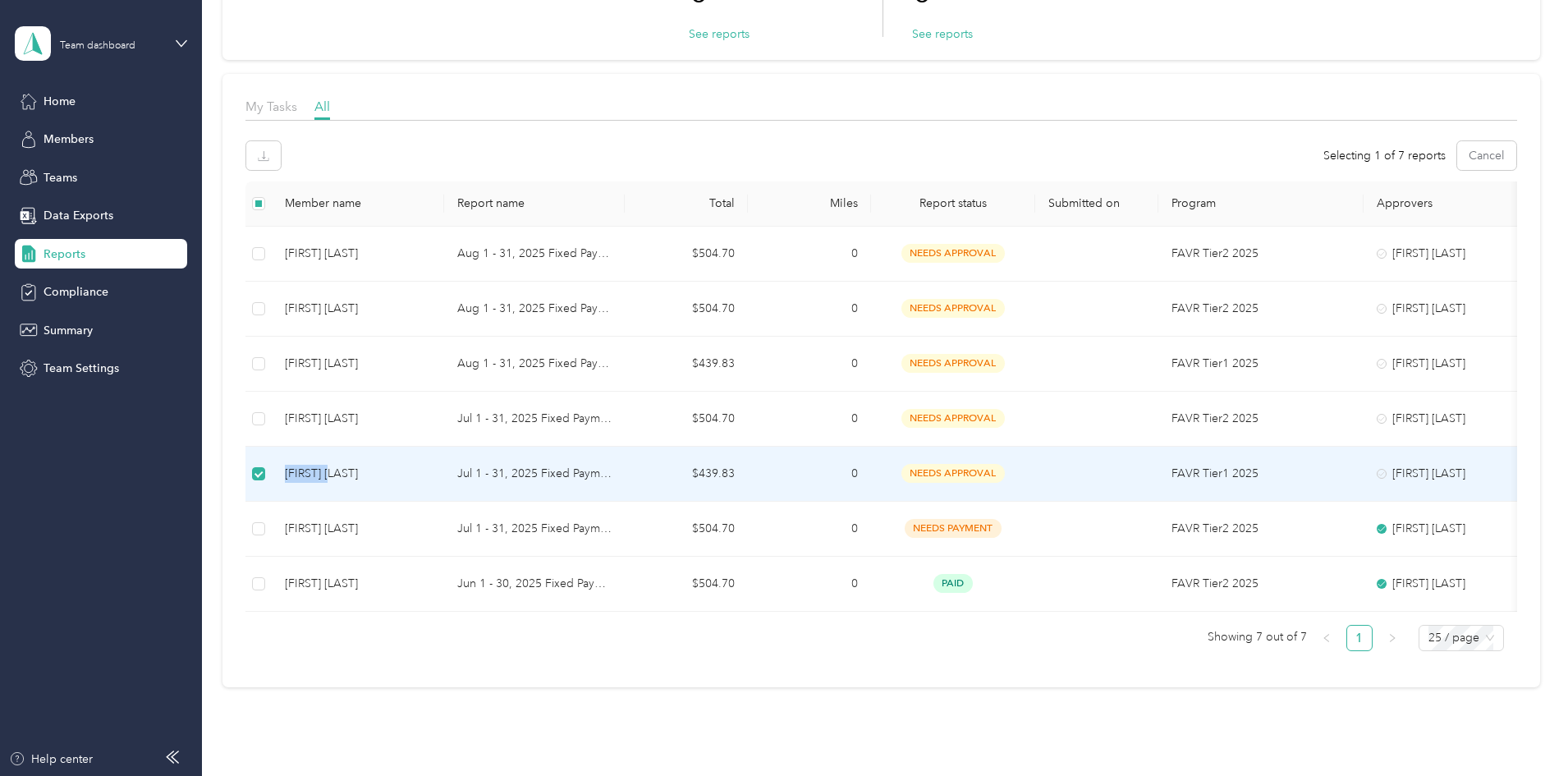 click on "Danielle McAlister" at bounding box center [358, 474] 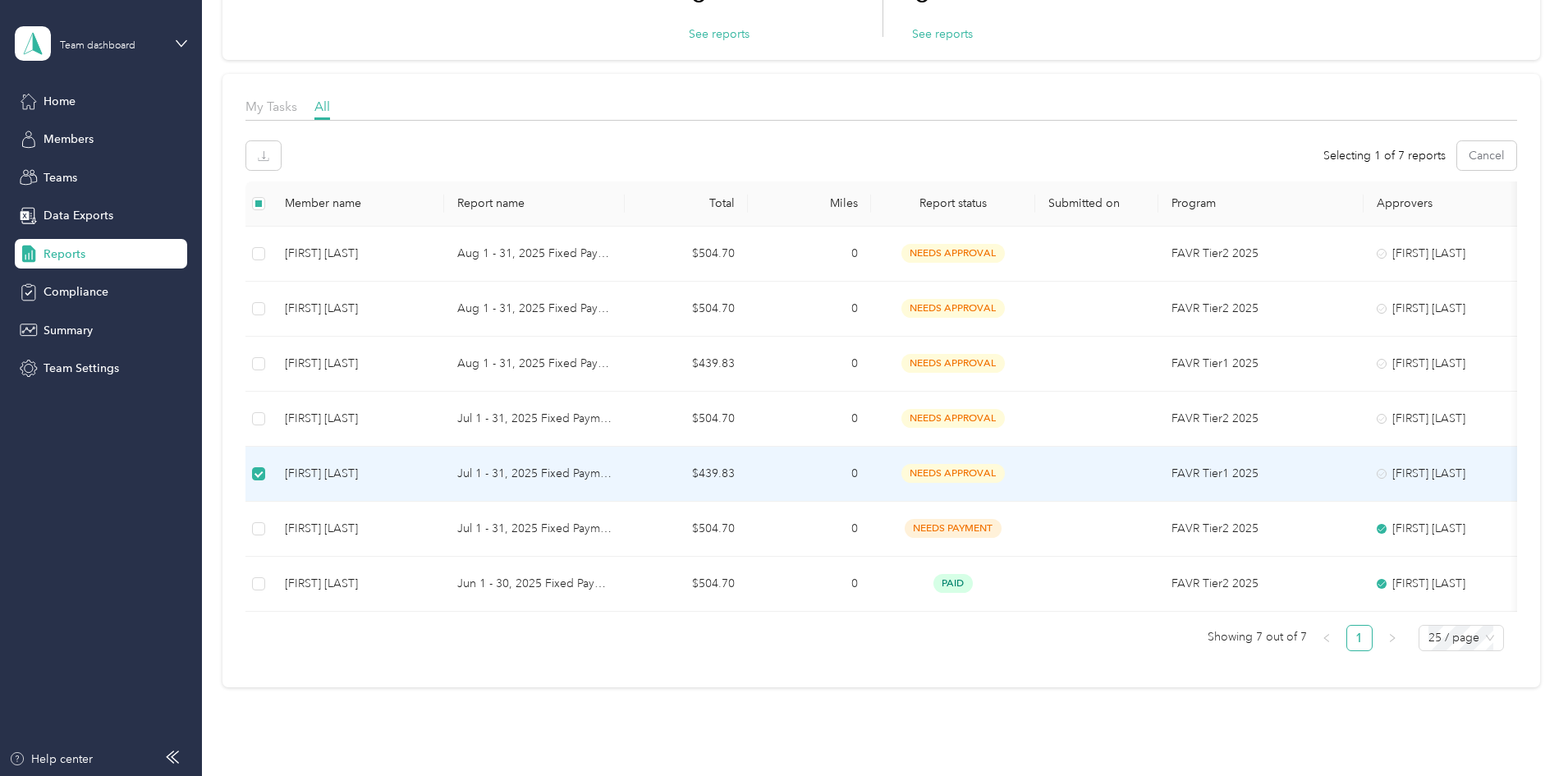 click on "needs approval" at bounding box center [953, 473] 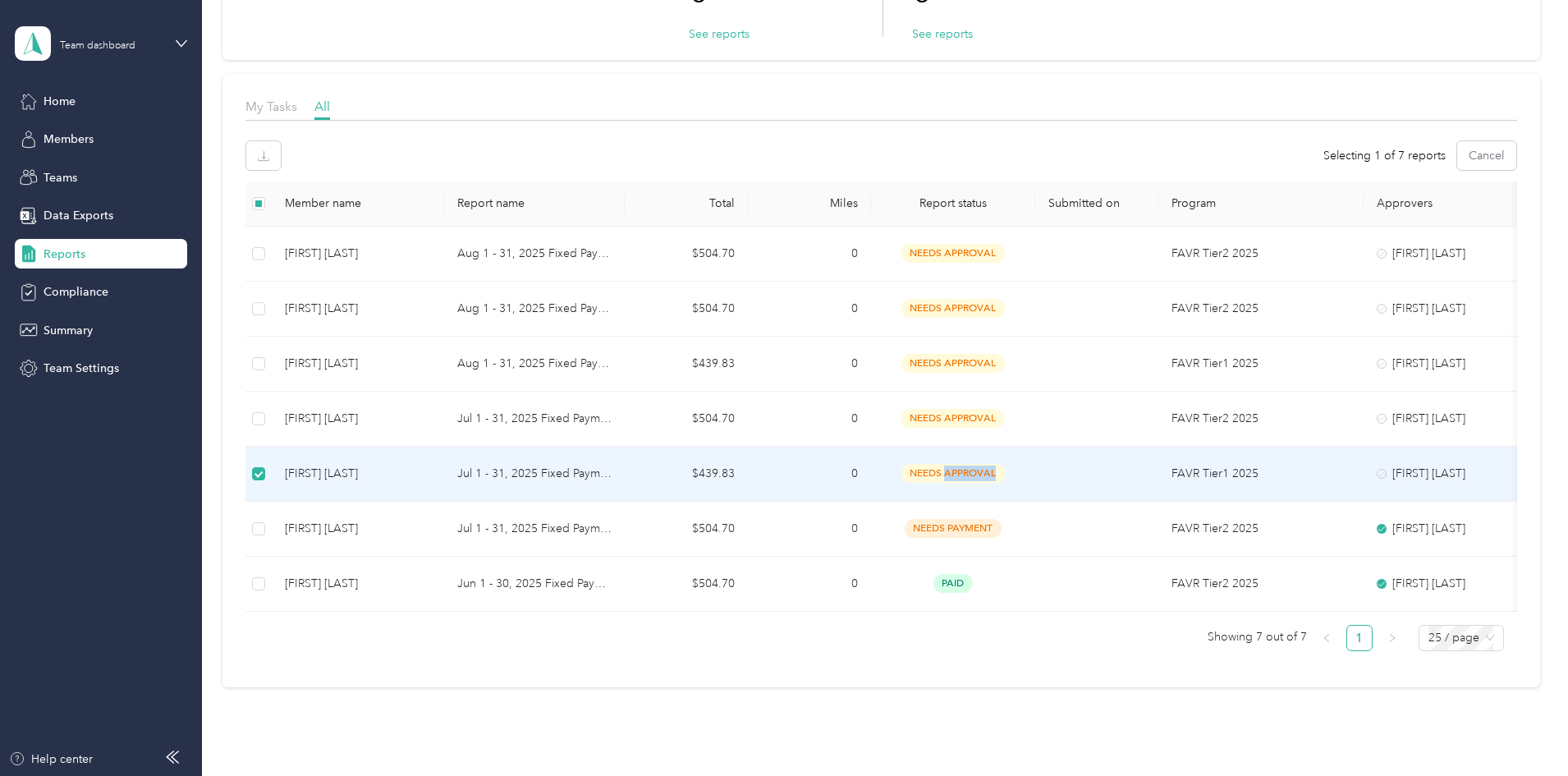 click on "needs approval" at bounding box center [953, 473] 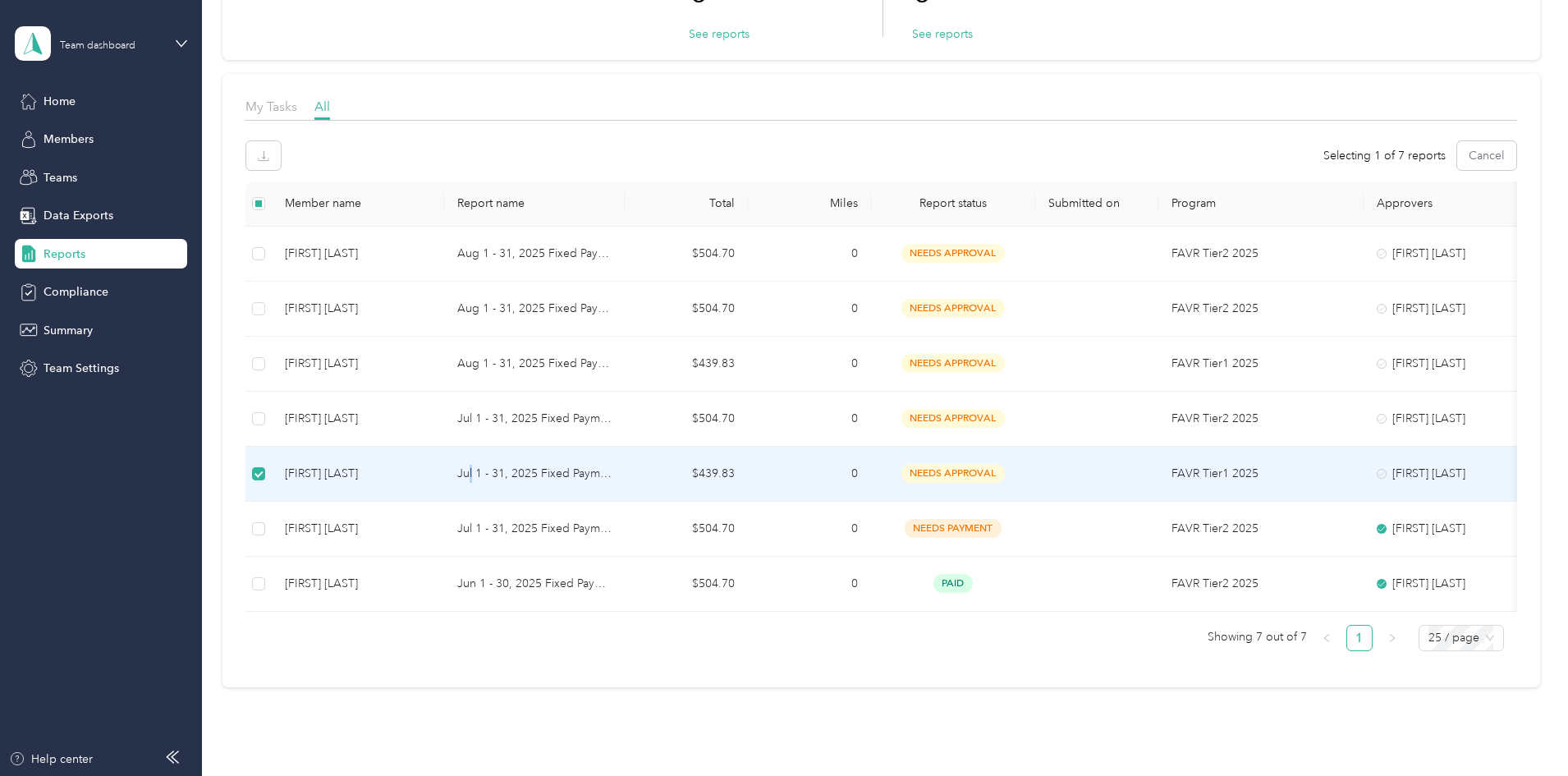 click on "Jul 1 - 31, 2025 Fixed Payment" at bounding box center (534, 474) 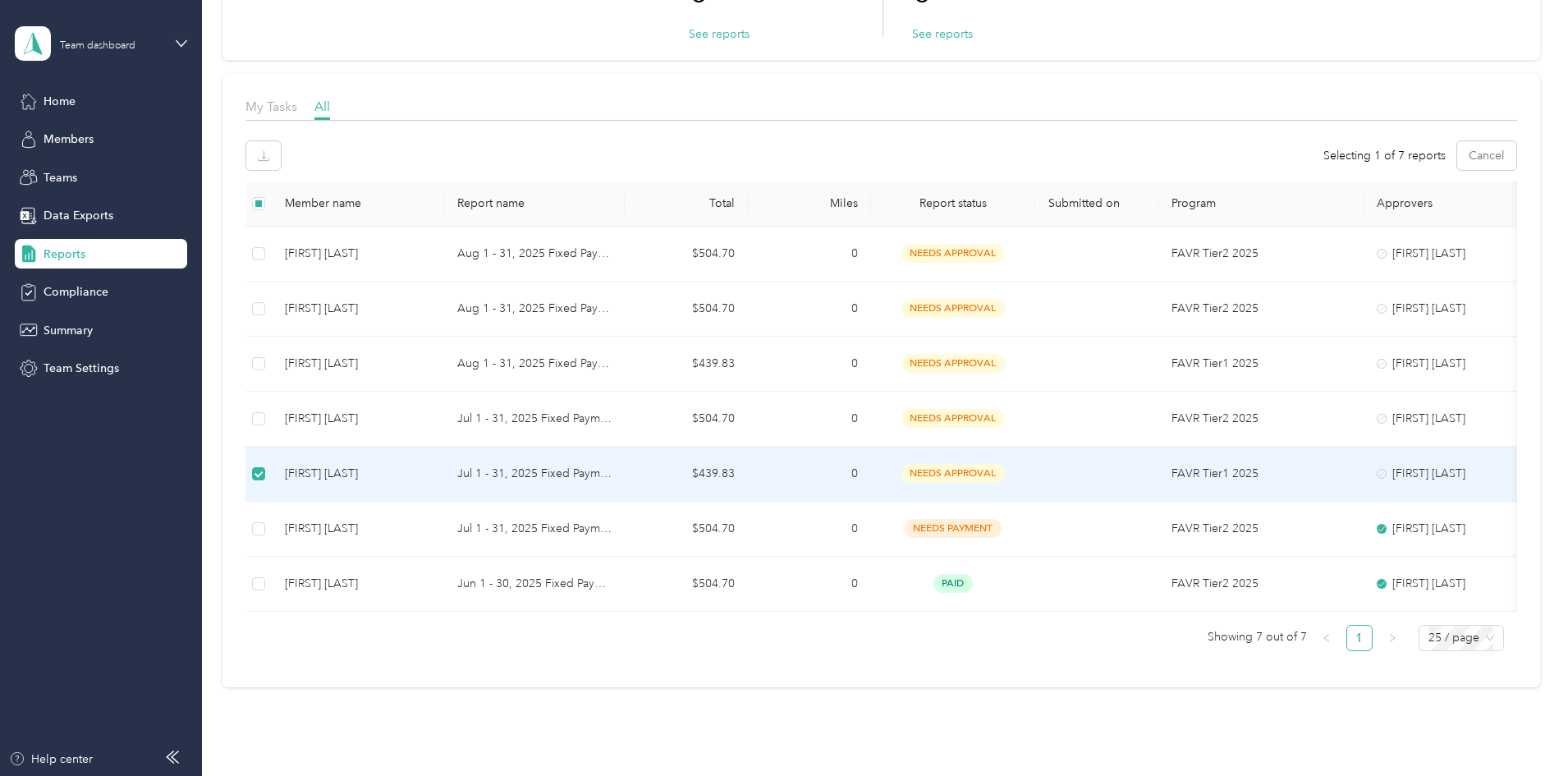 click on "Jul 1 - 31, 2025 Fixed Payment" at bounding box center [534, 474] 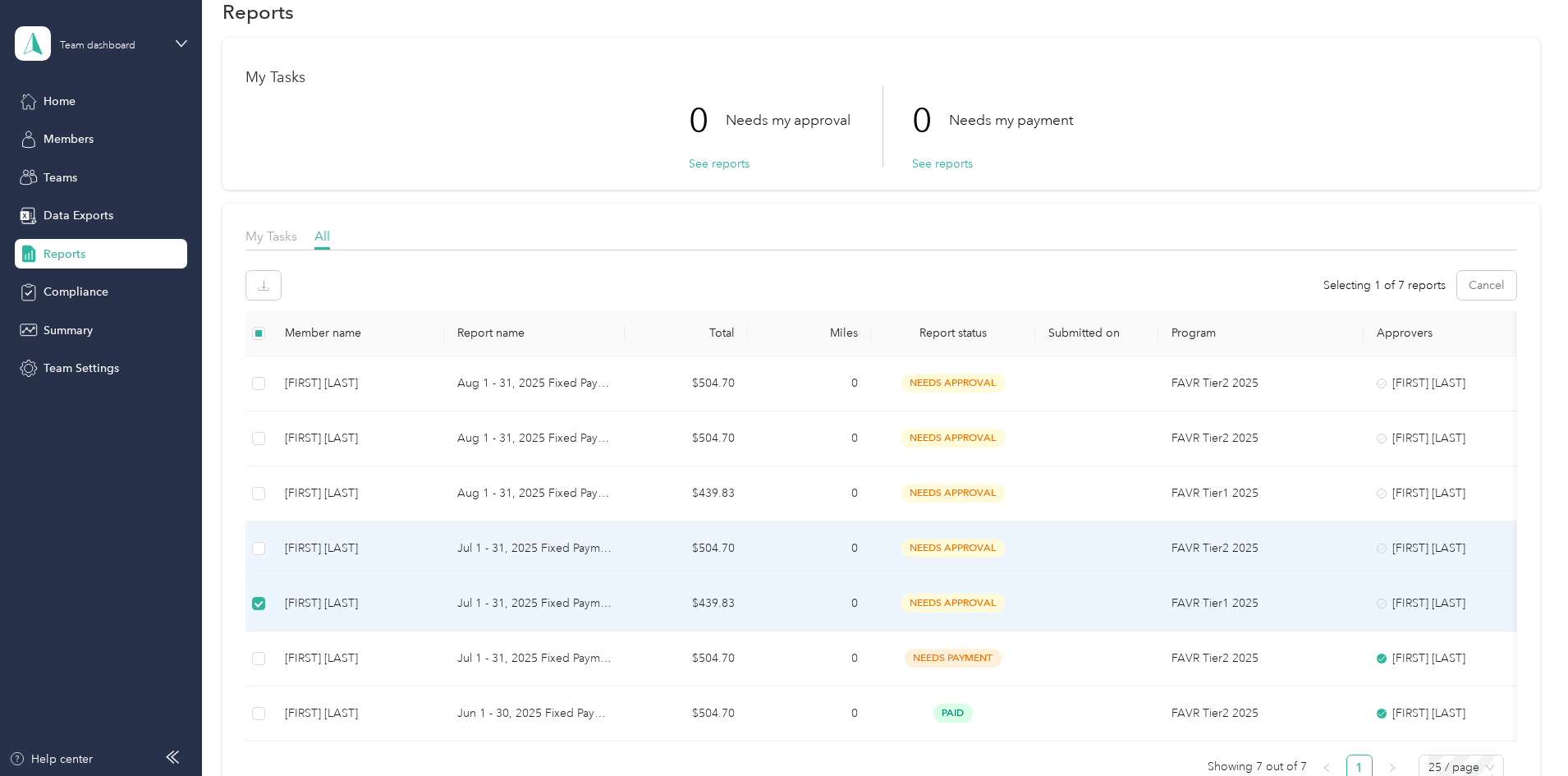 scroll, scrollTop: 0, scrollLeft: 0, axis: both 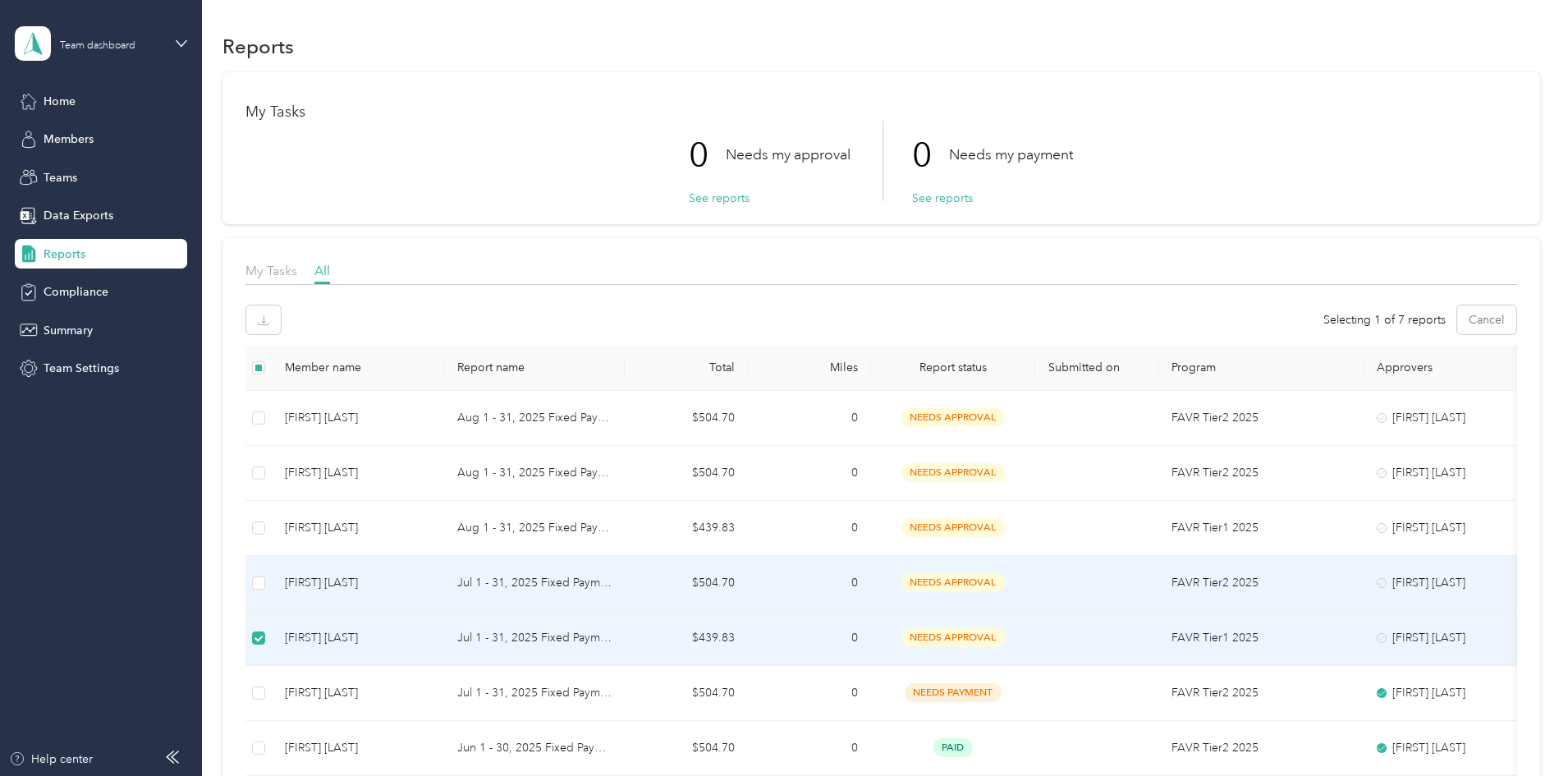 click on "Jul 1 - 31, 2025 Fixed Payment" at bounding box center (534, 583) 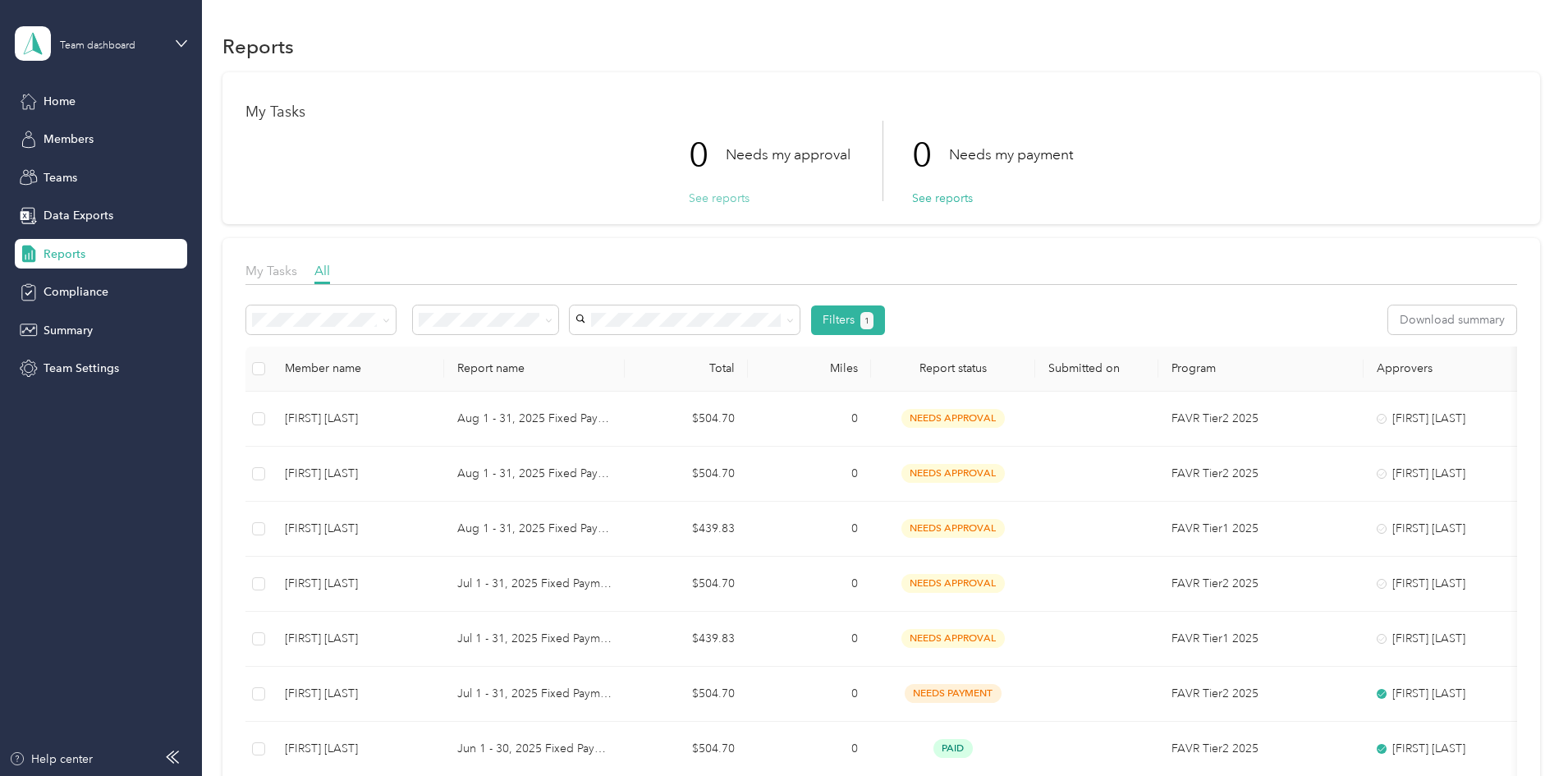 click on "See reports" at bounding box center (719, 198) 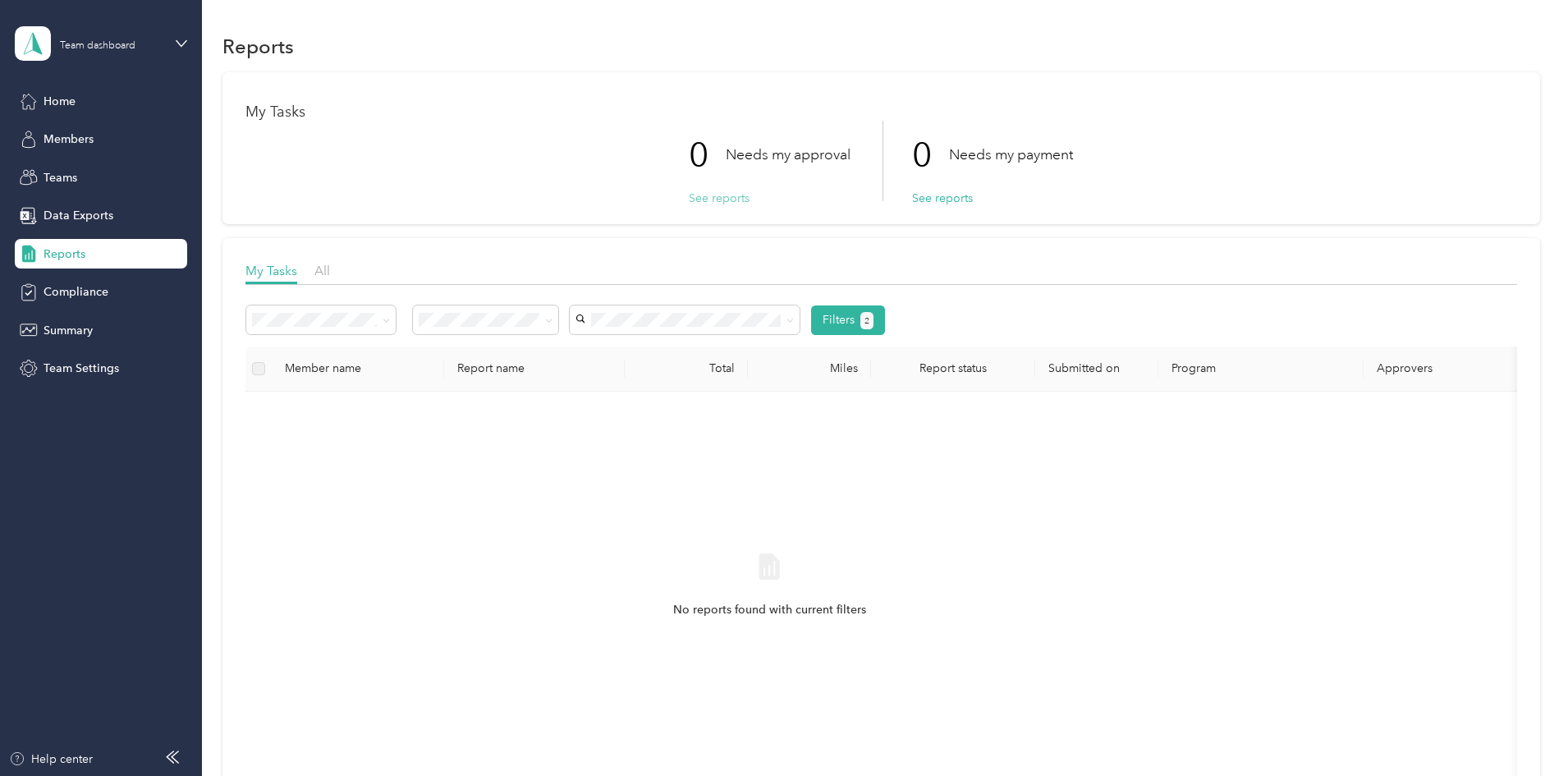 click on "See reports" at bounding box center (719, 198) 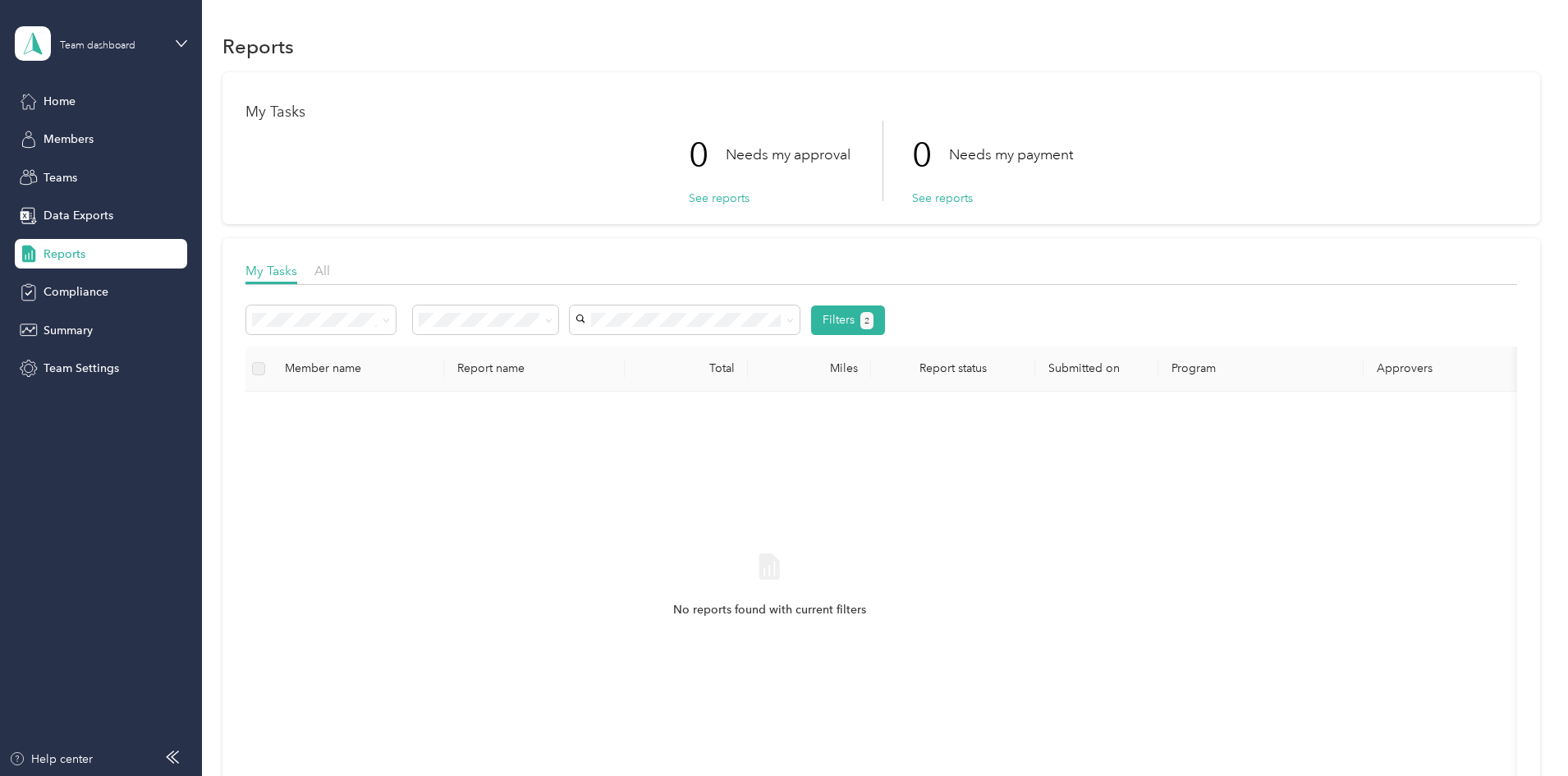 click on "Reports" at bounding box center (64, 254) 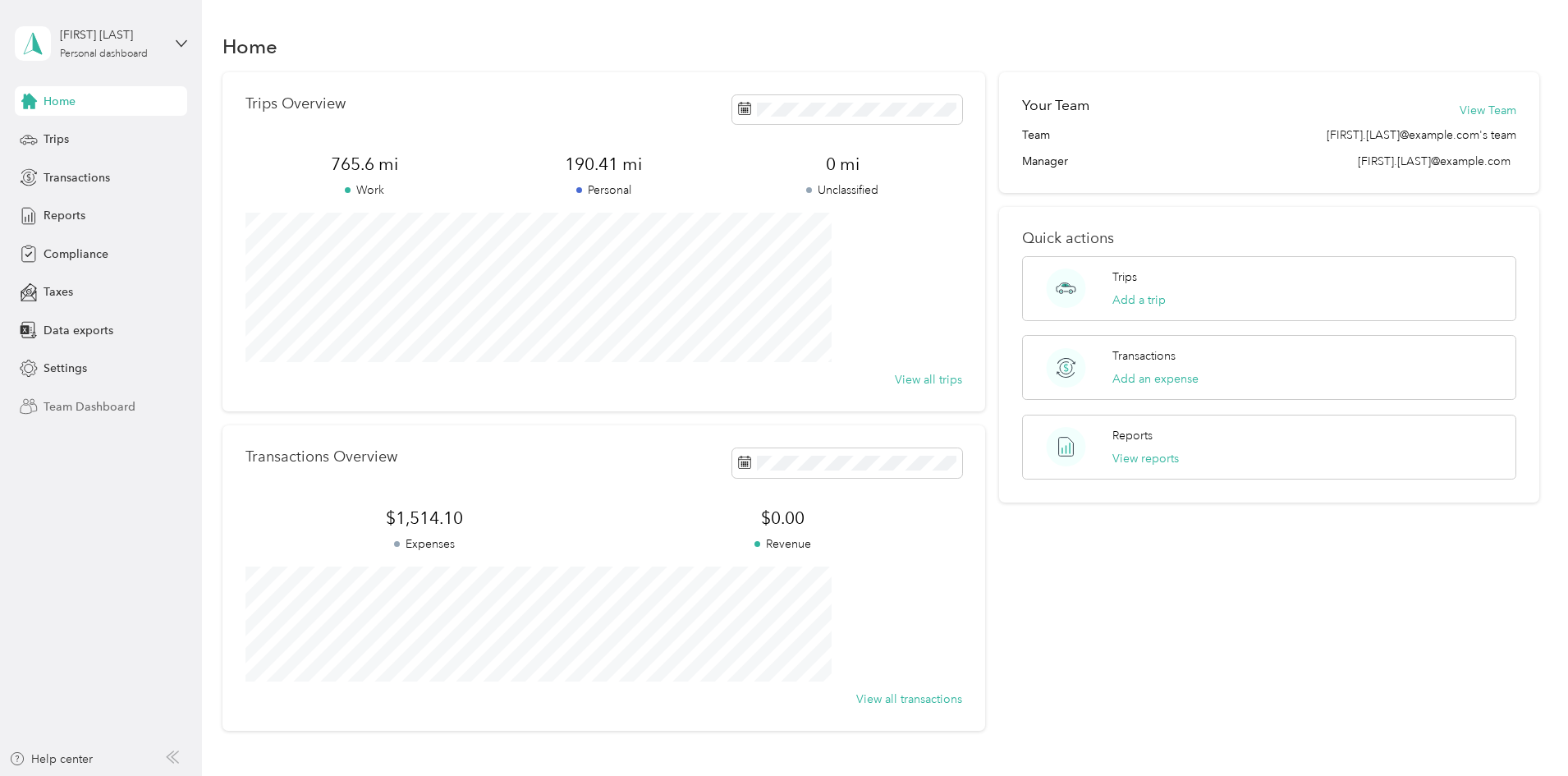 click on "Team Dashboard" at bounding box center (89, 406) 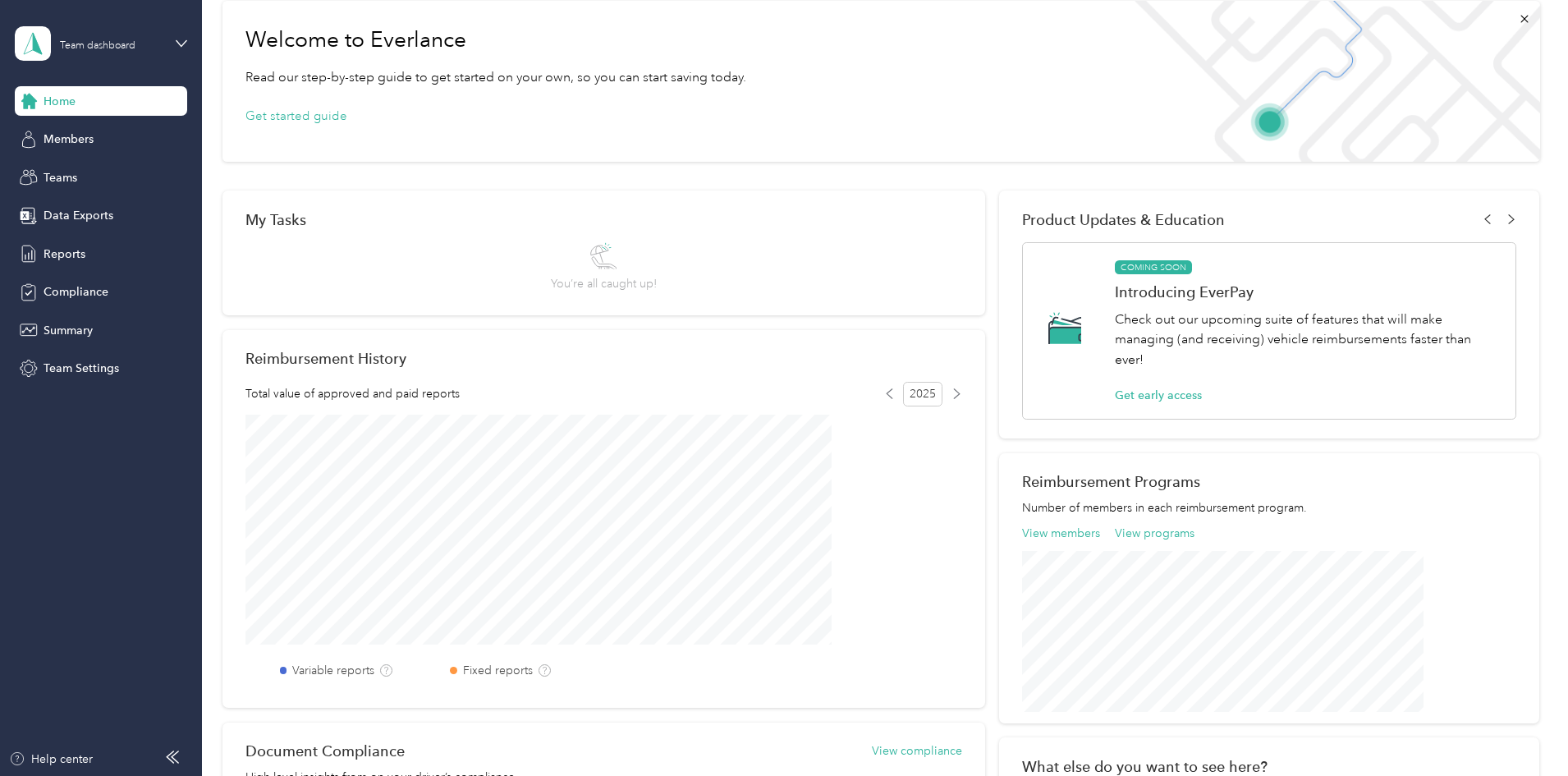 scroll, scrollTop: 0, scrollLeft: 0, axis: both 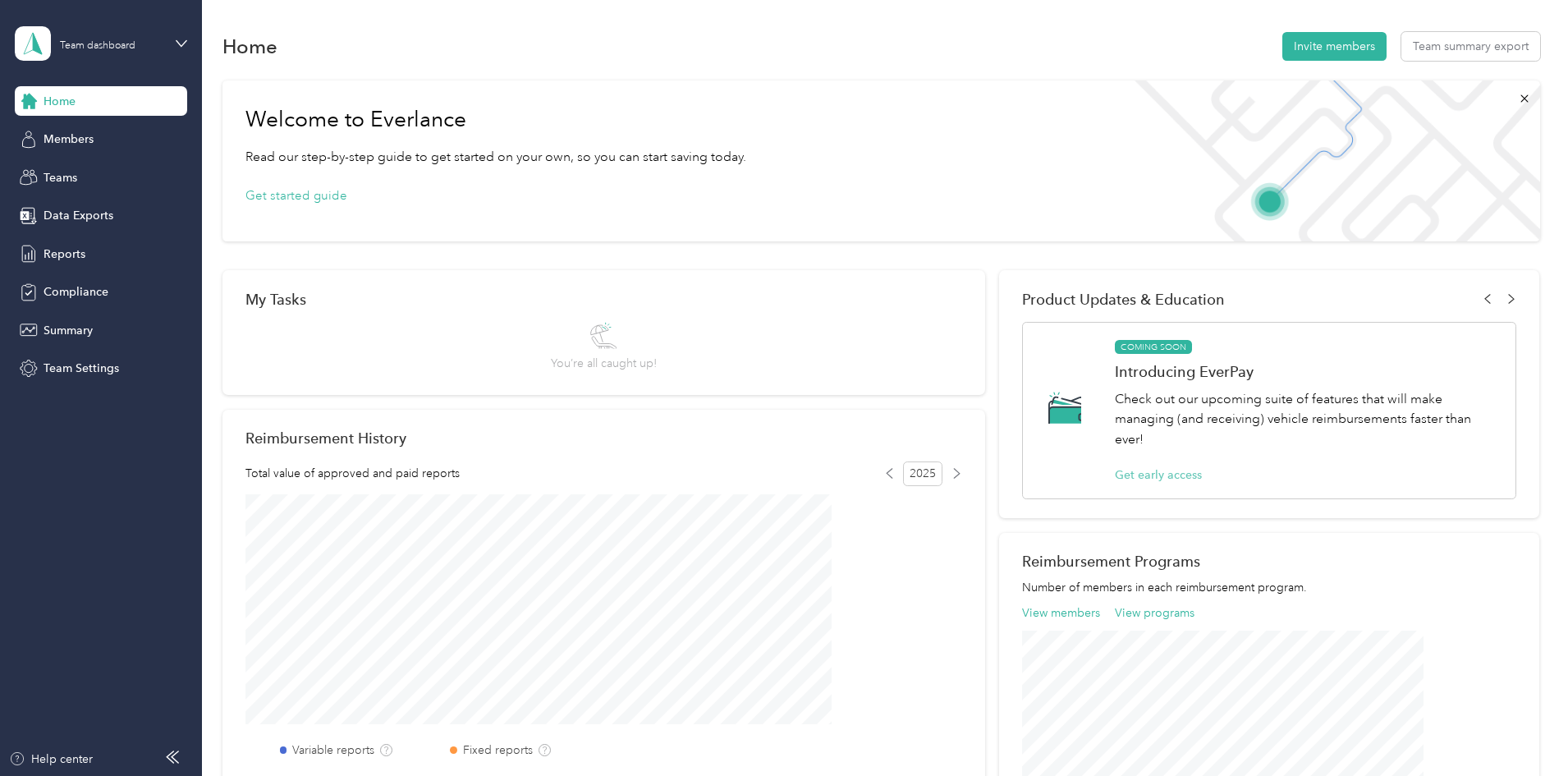 click on "Get early access" at bounding box center [1158, 475] 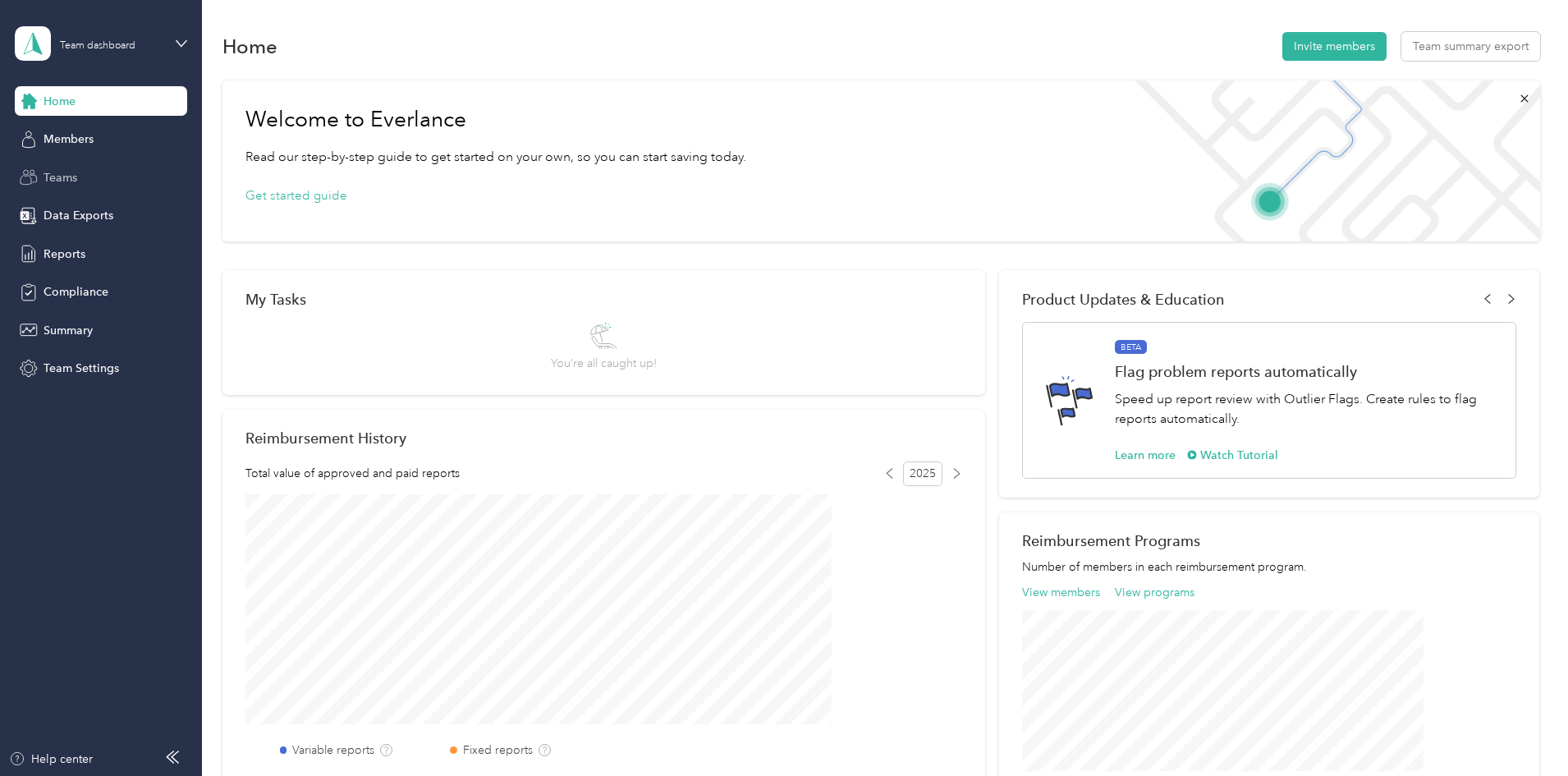 click on "Teams" at bounding box center [101, 177] 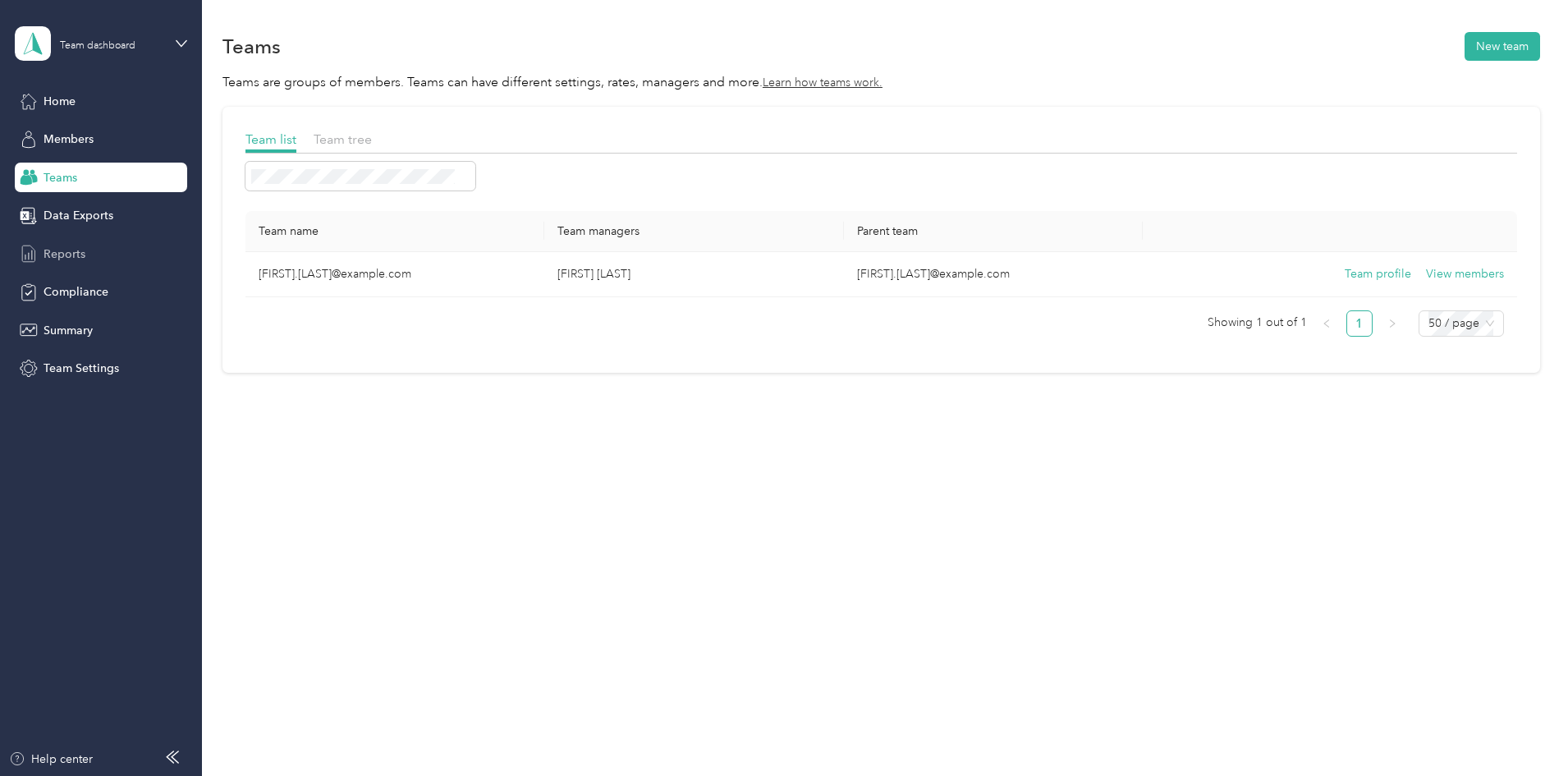 click on "Reports" at bounding box center (64, 254) 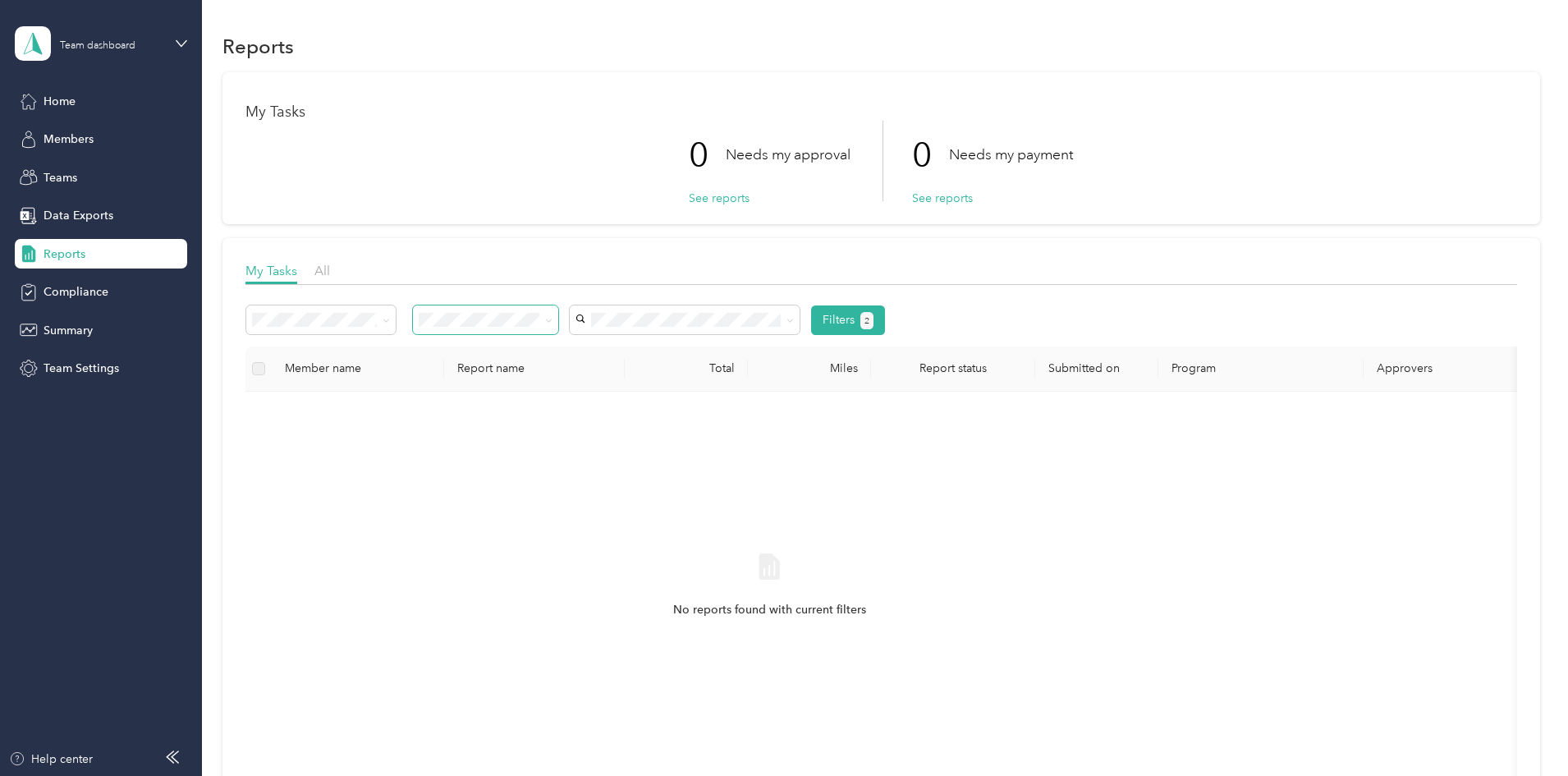 click 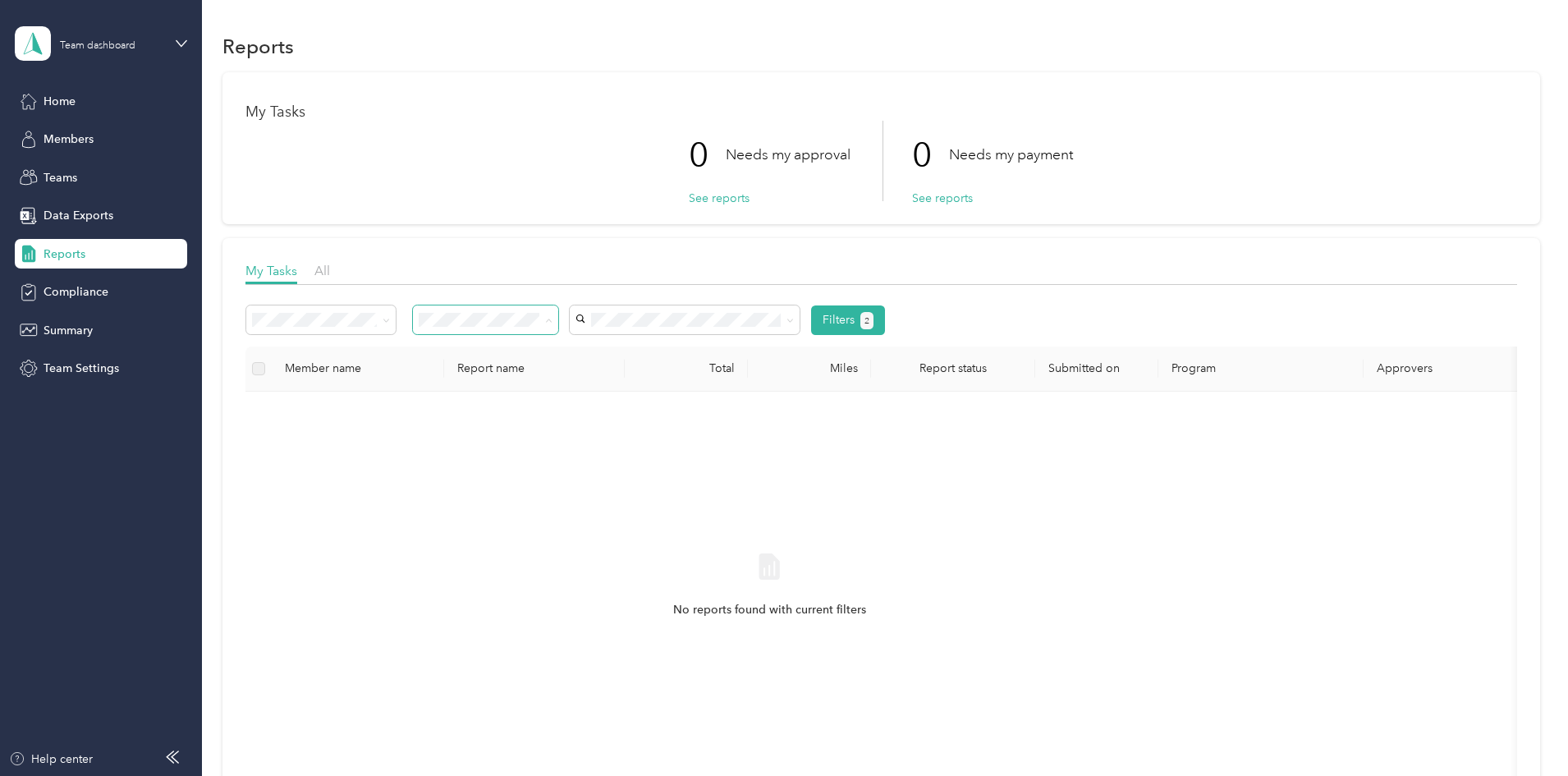 click on "All" at bounding box center (594, 350) 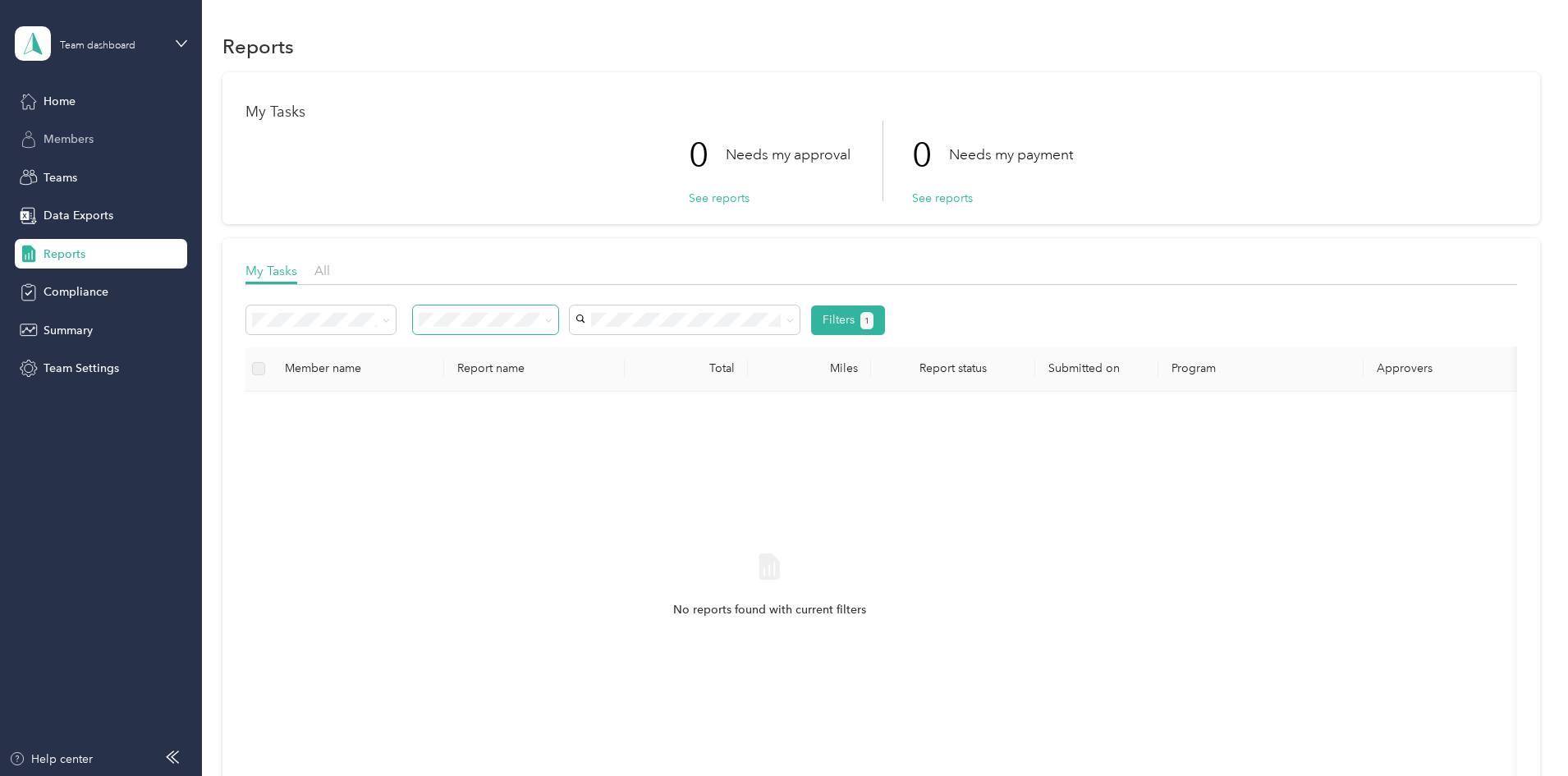 click on "Members" at bounding box center [101, 140] 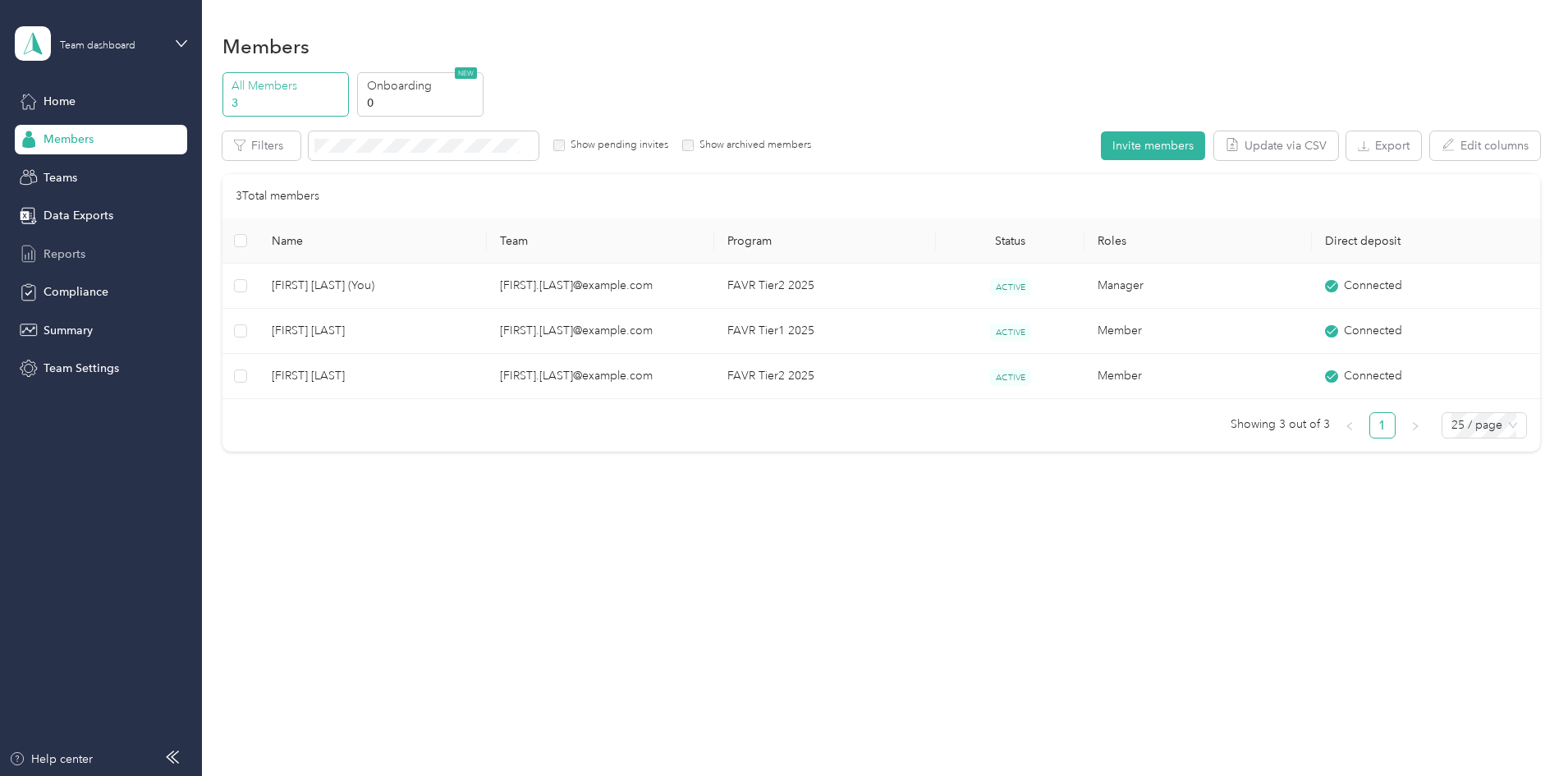 click on "Reports" at bounding box center (64, 254) 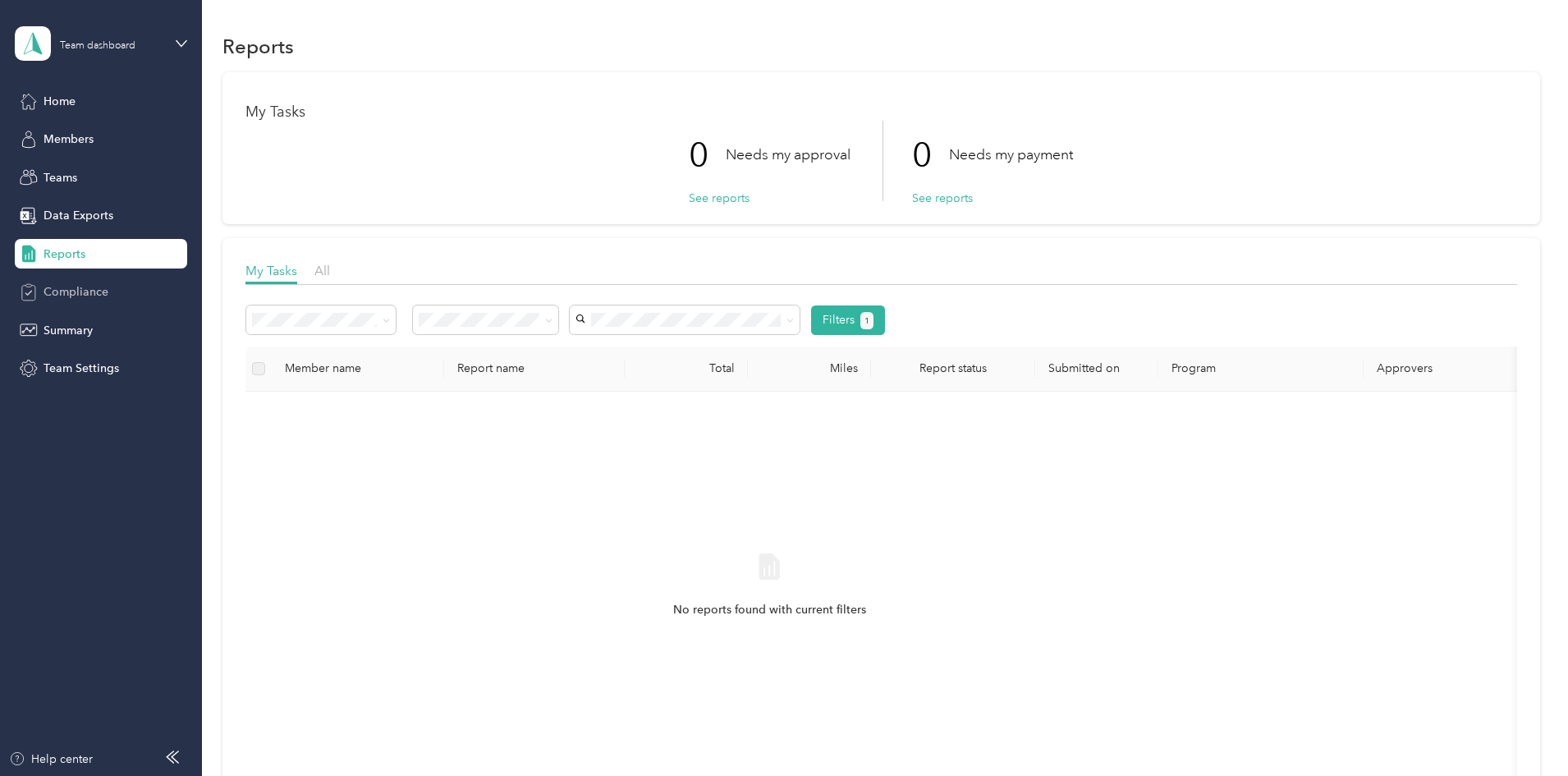 click on "Compliance" at bounding box center [101, 292] 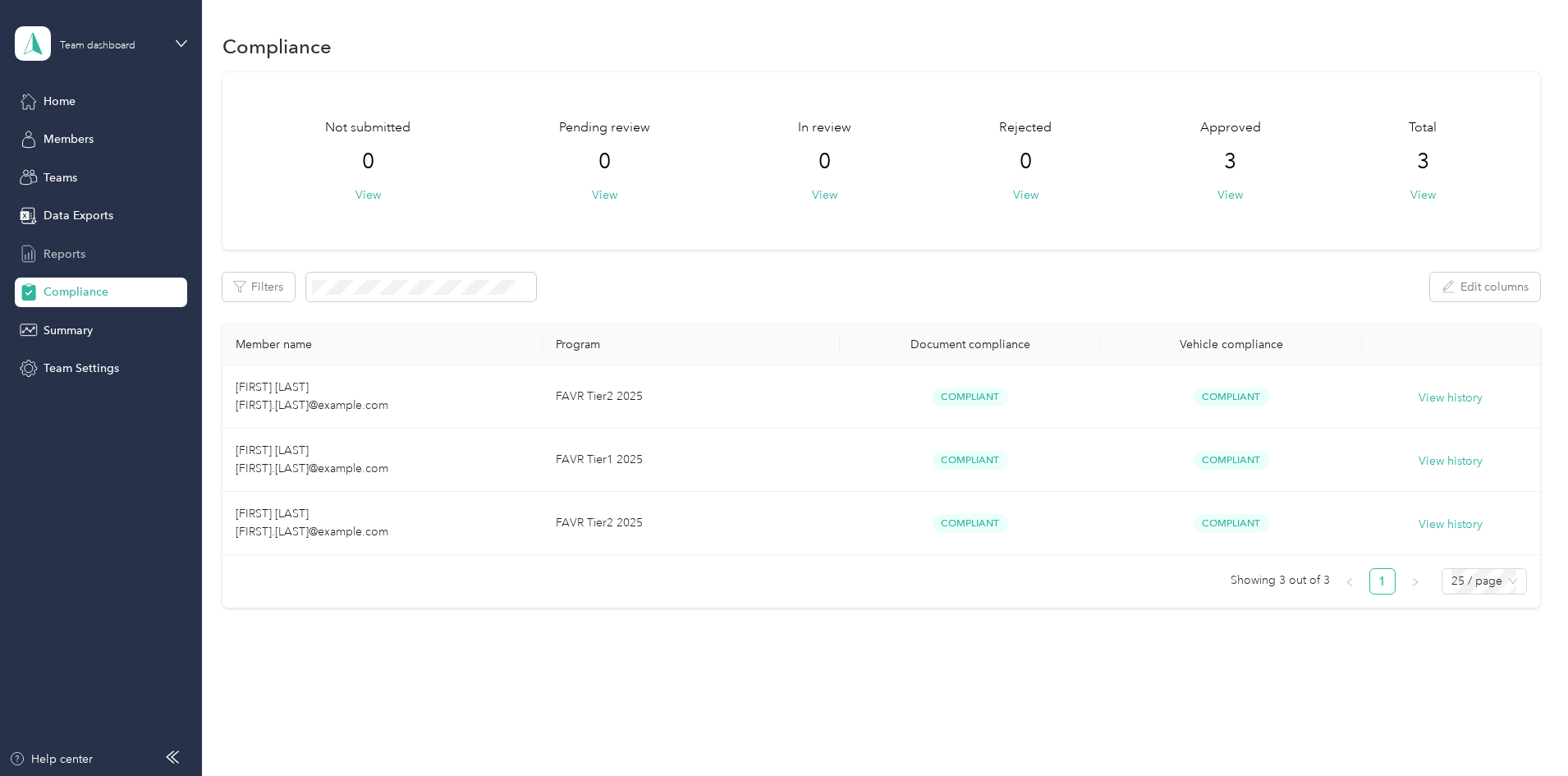 click on "Reports" at bounding box center (64, 254) 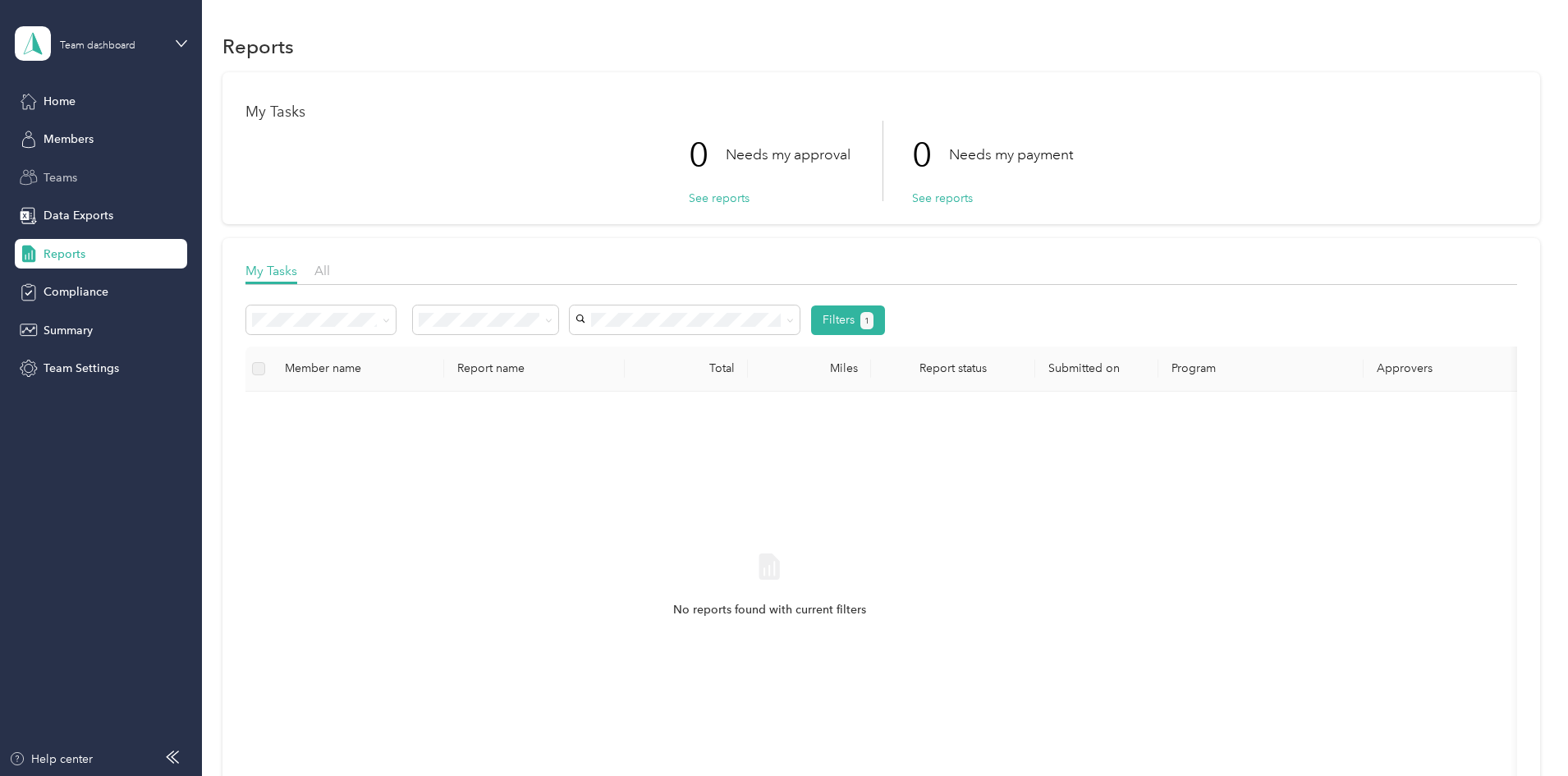 click on "Teams" at bounding box center (101, 177) 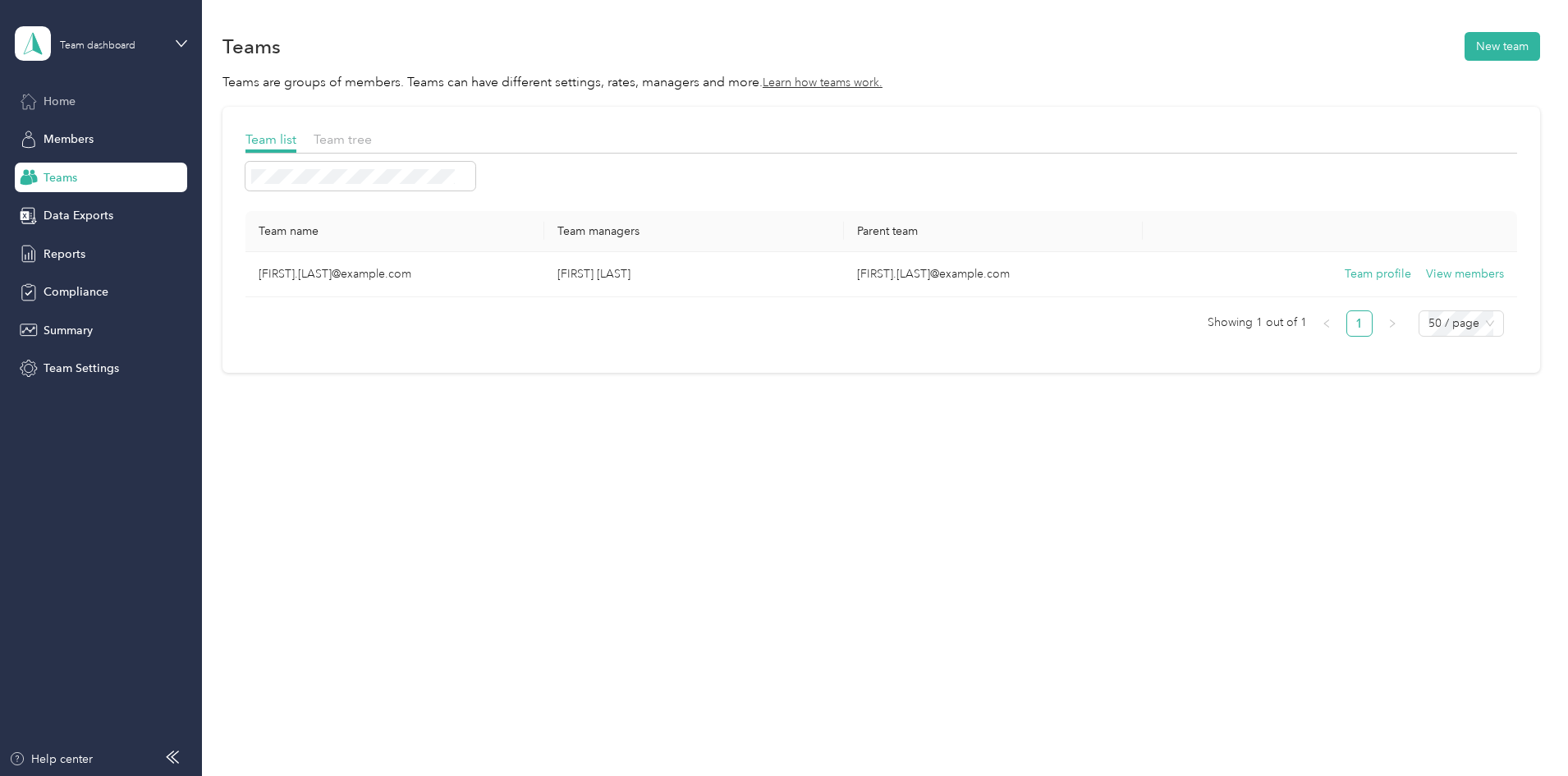click on "Home" at bounding box center (59, 101) 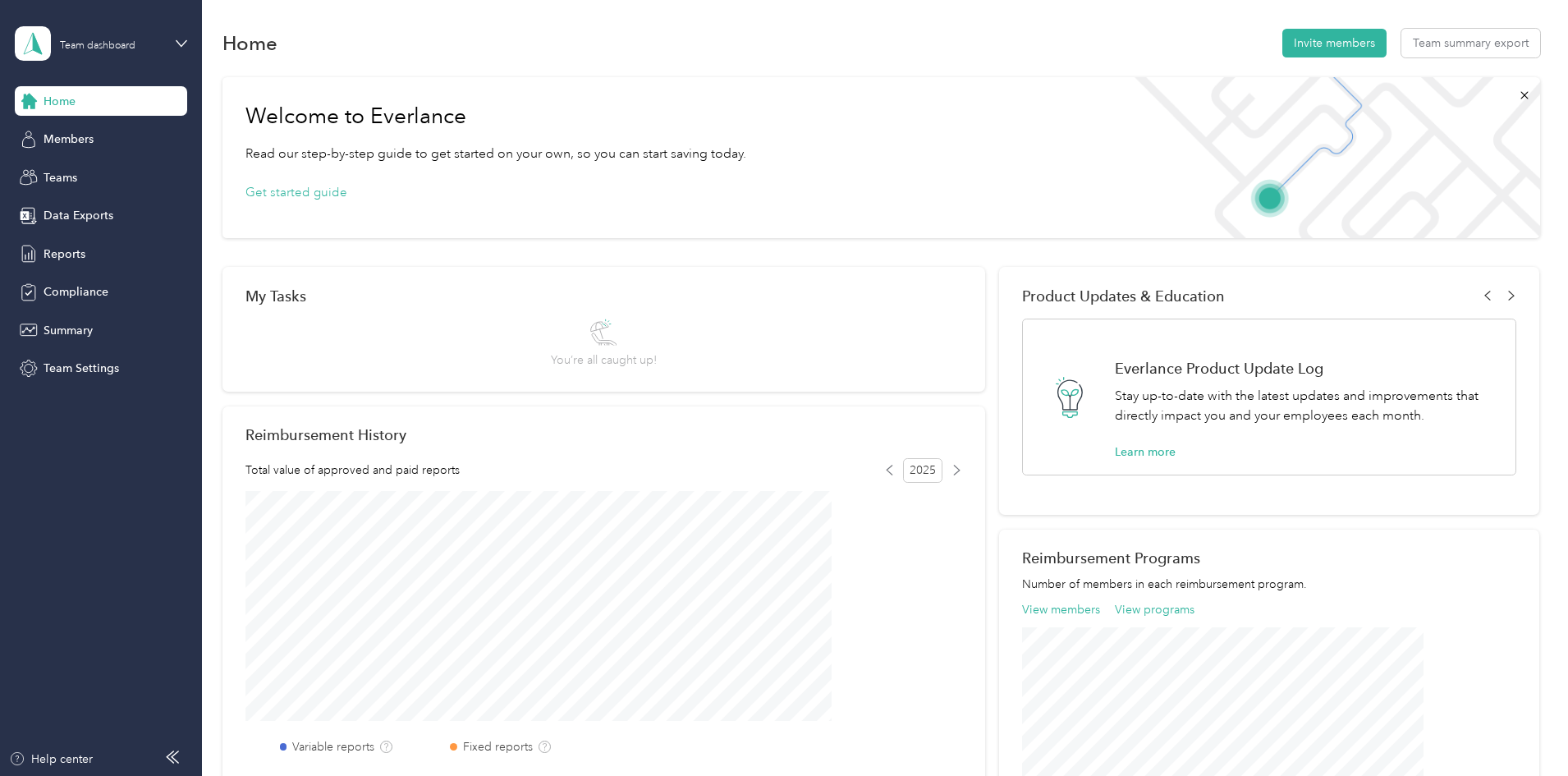 scroll, scrollTop: 0, scrollLeft: 0, axis: both 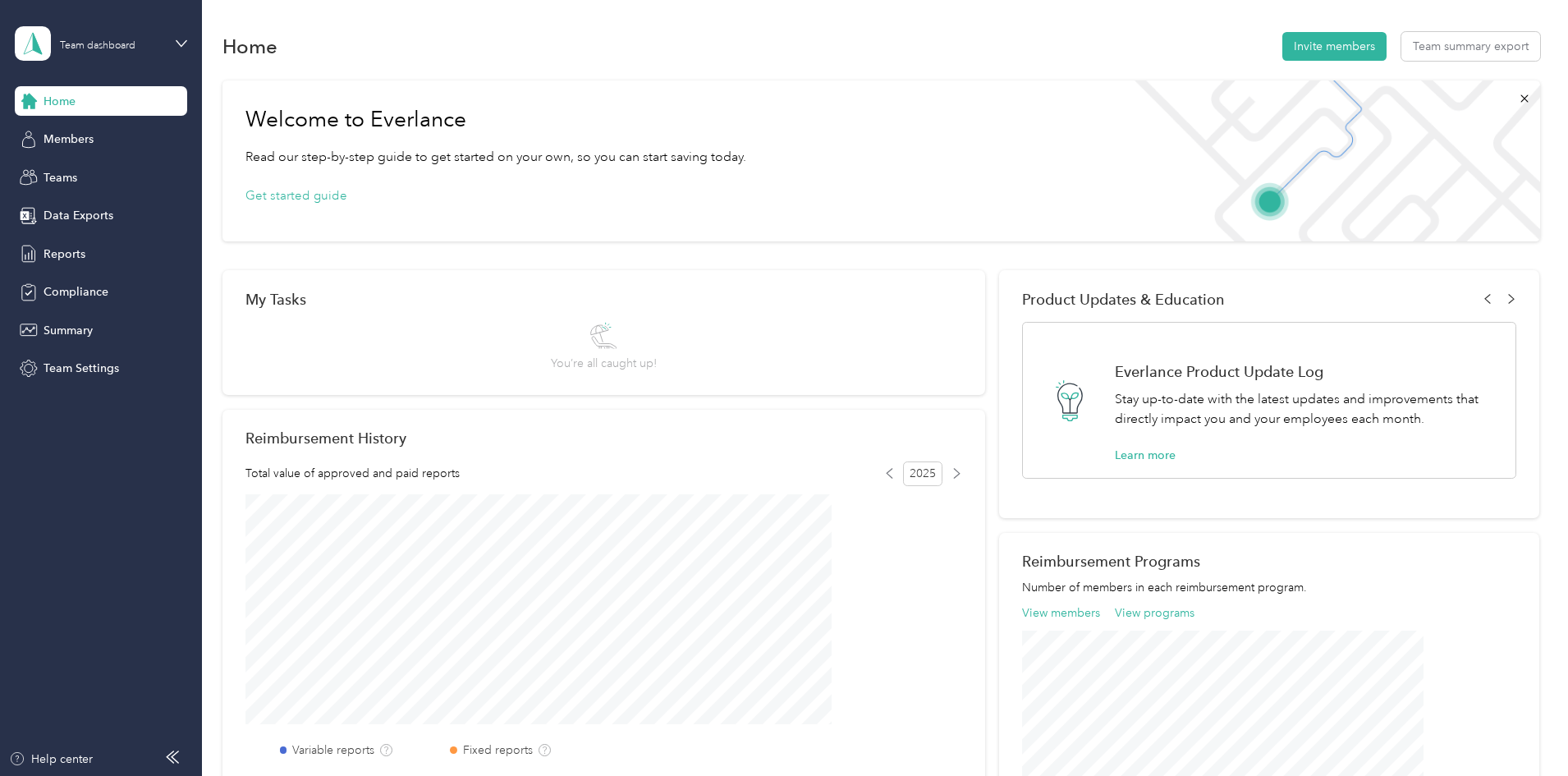 click on "Home" at bounding box center (101, 101) 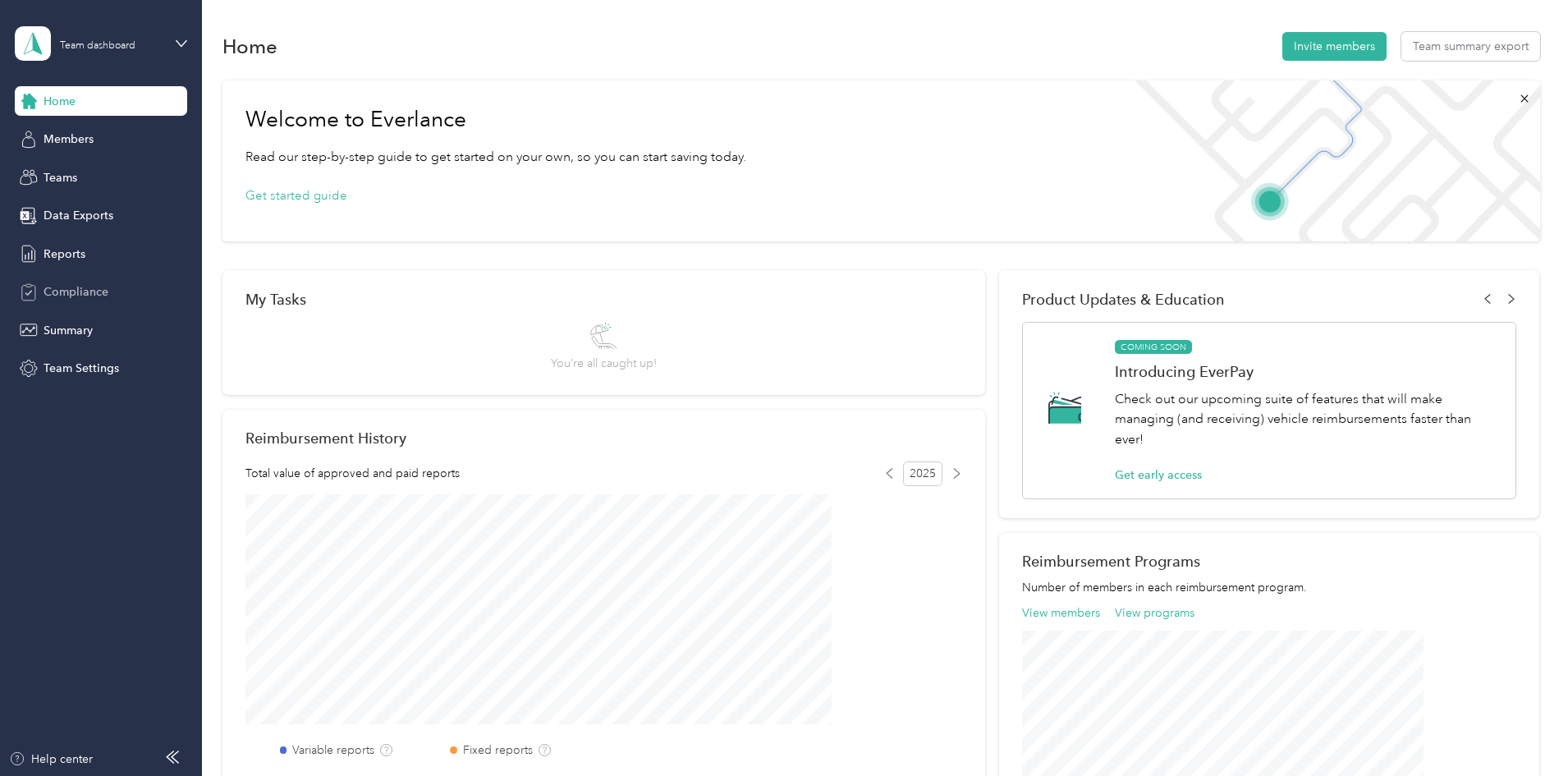 click on "Compliance" at bounding box center [76, 292] 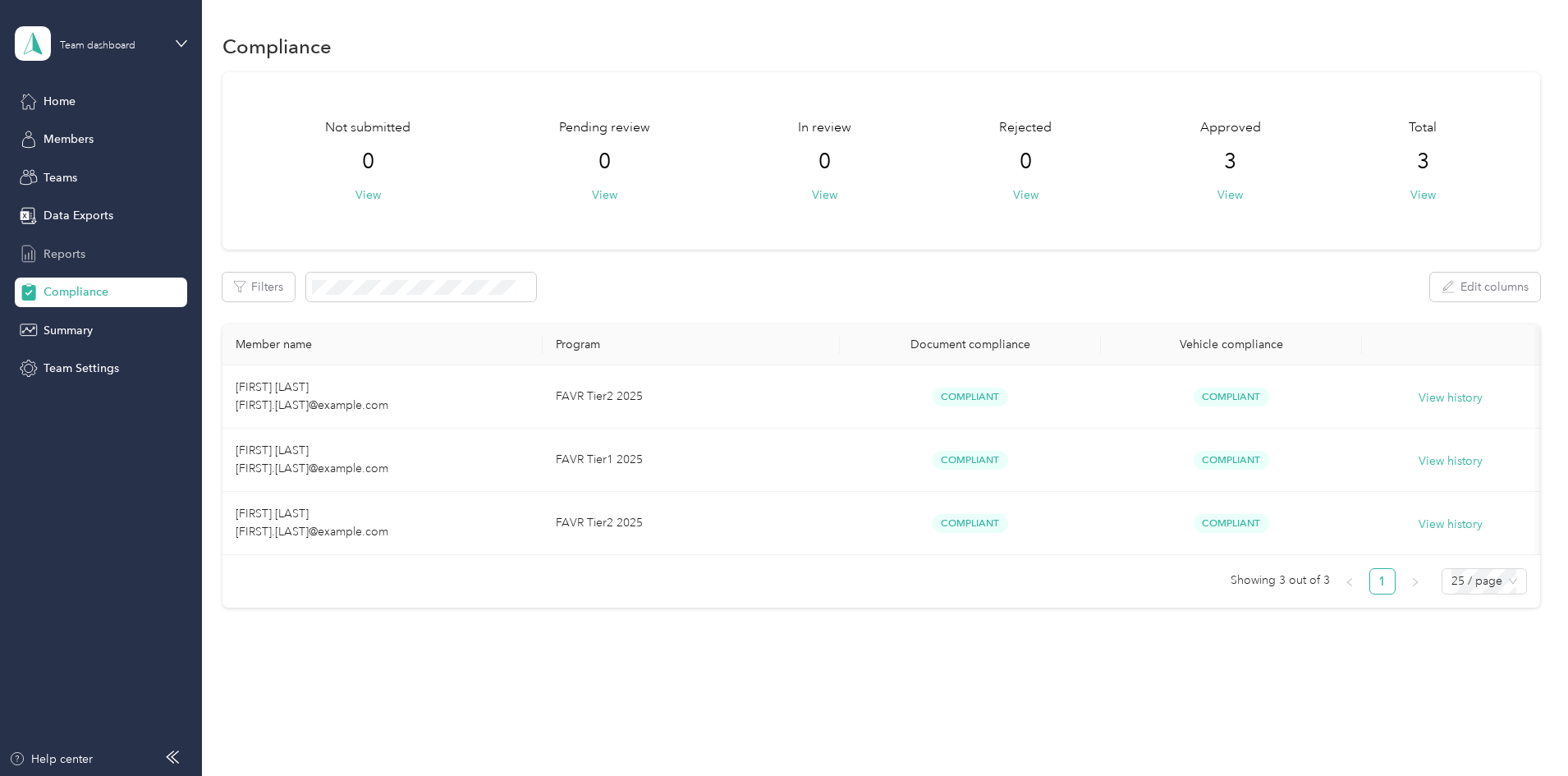 click on "Reports" at bounding box center [64, 254] 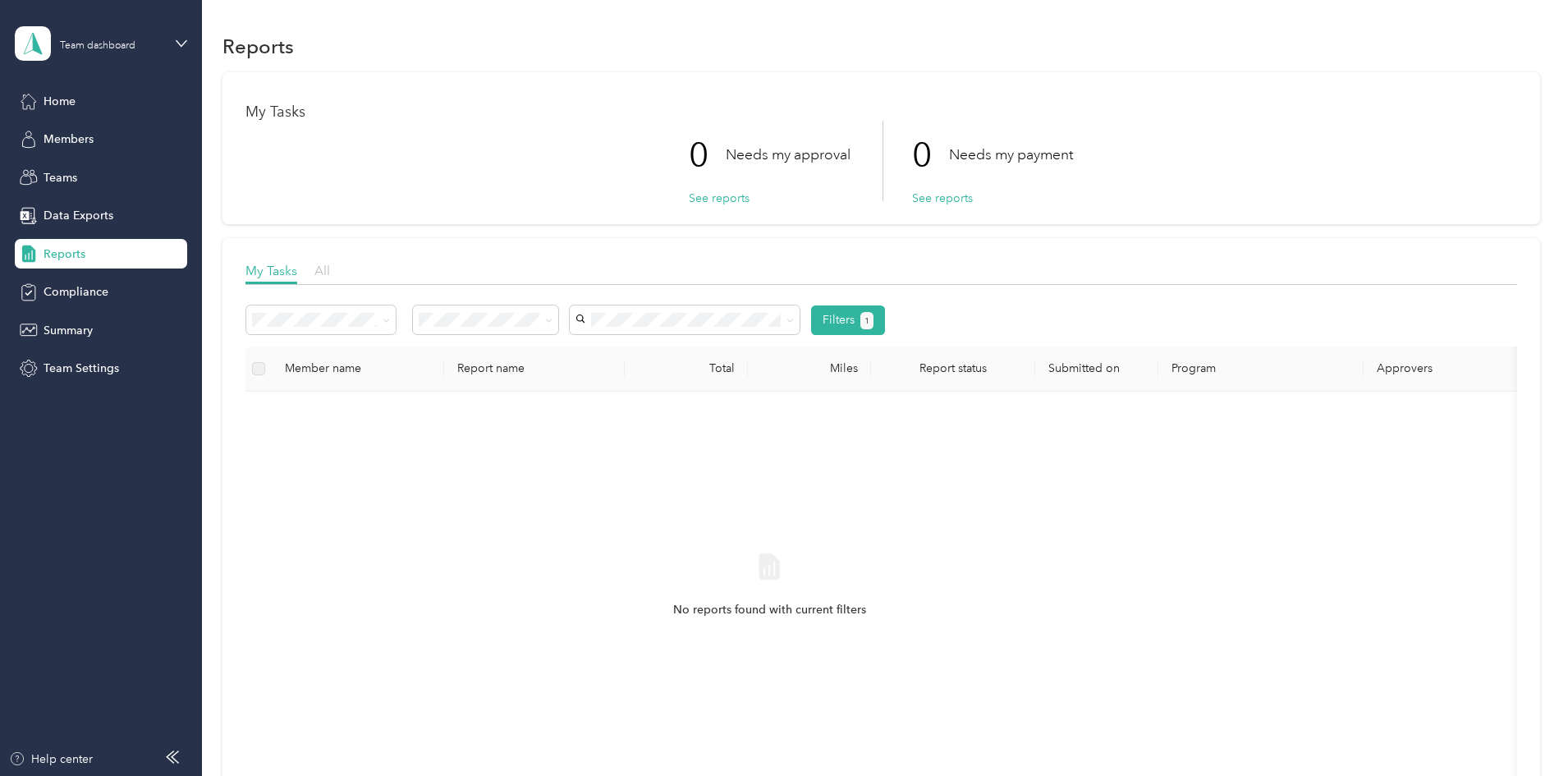 click on "All" at bounding box center (322, 270) 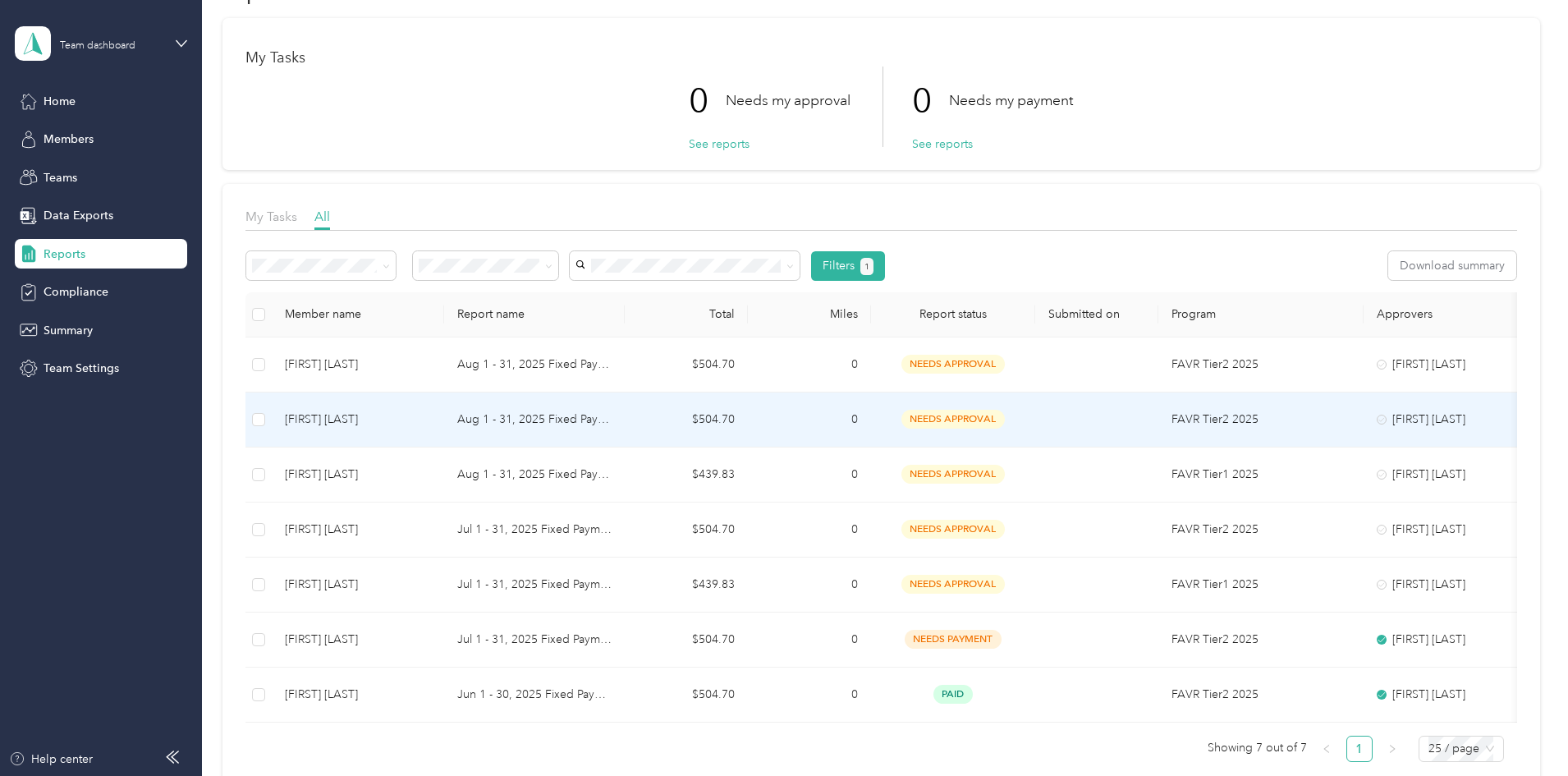 scroll, scrollTop: 82, scrollLeft: 0, axis: vertical 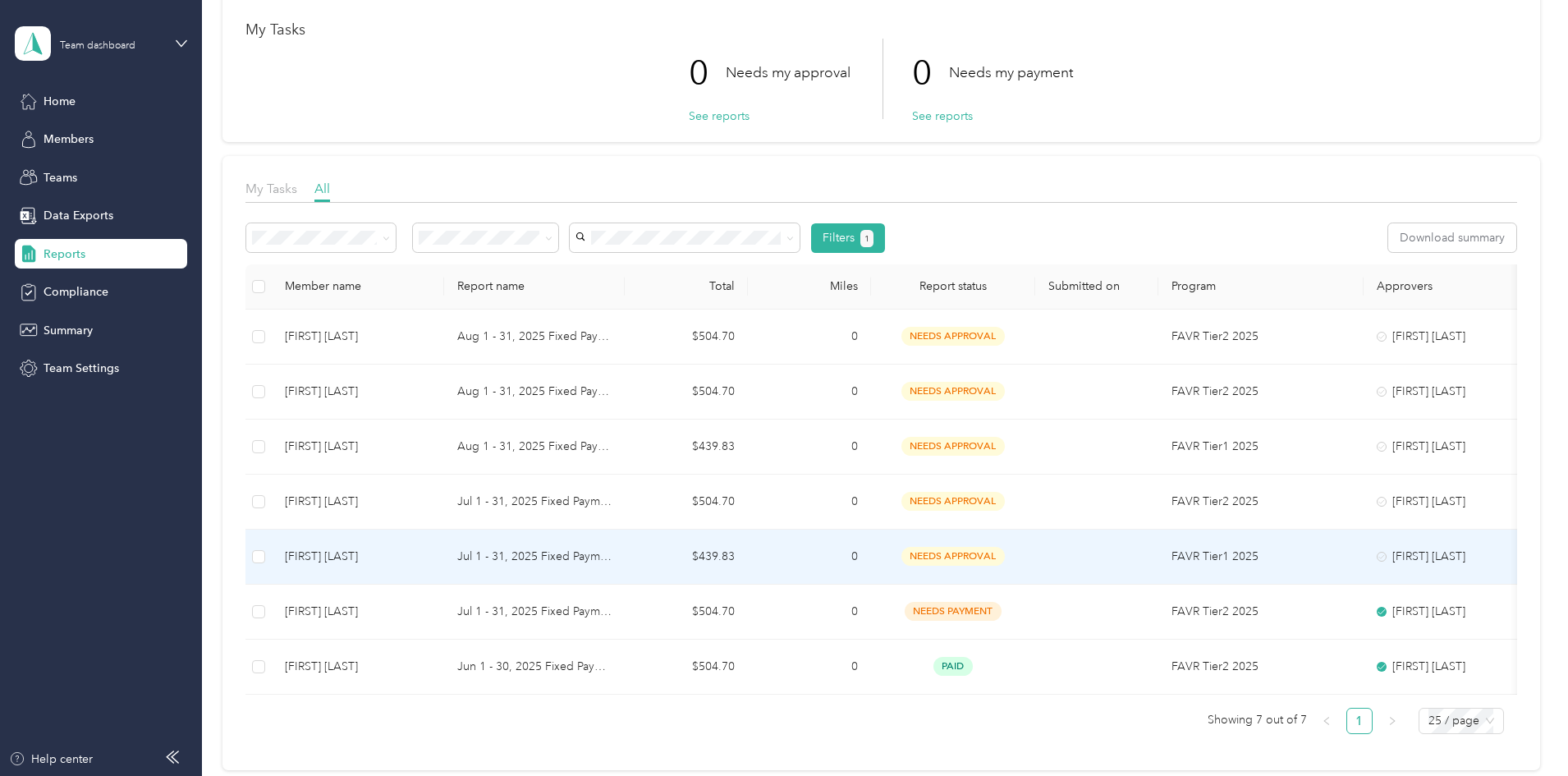 click on "Jul 1 - 31, 2025 Fixed Payment" at bounding box center (534, 557) 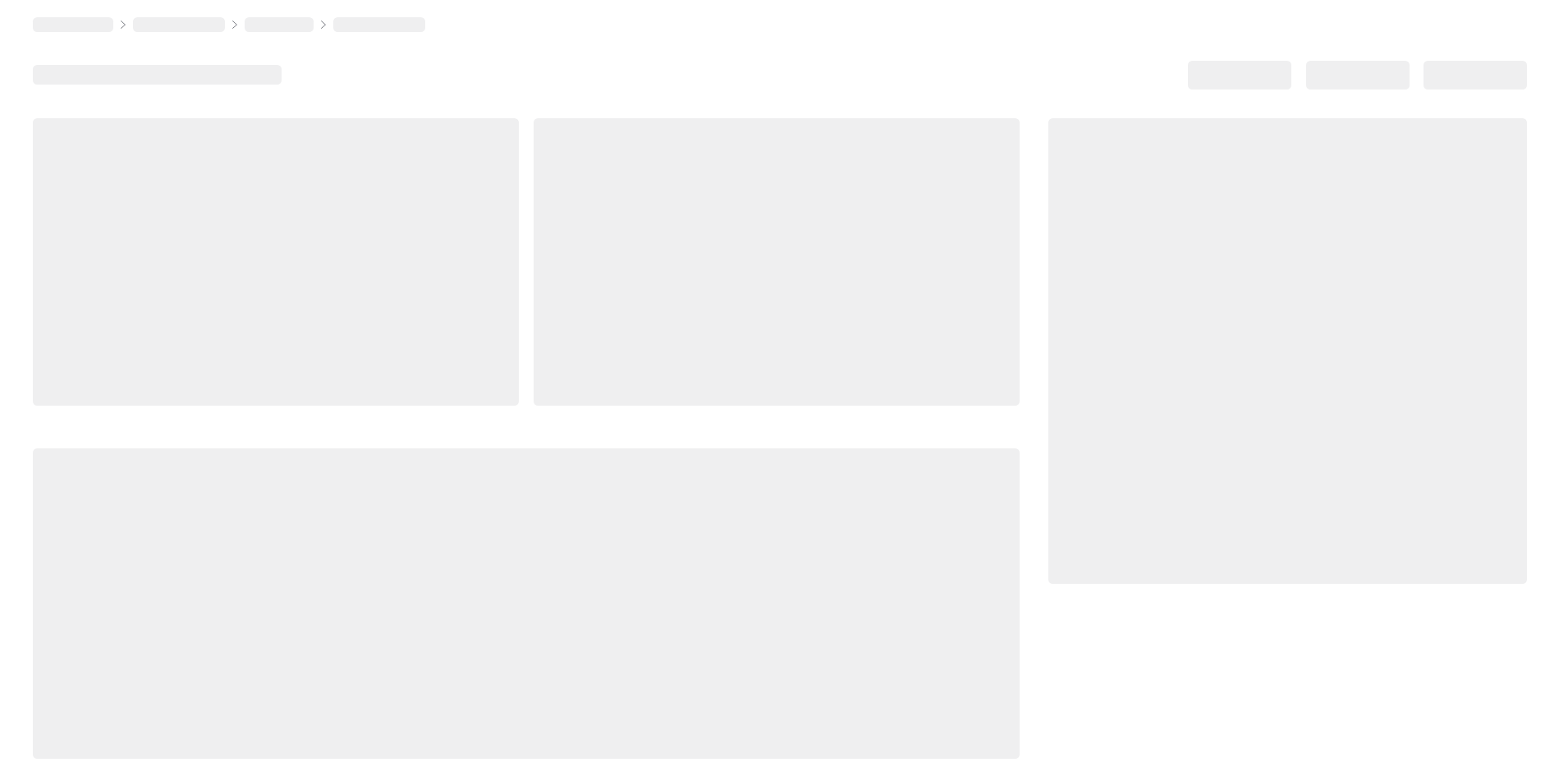 click at bounding box center [526, 604] 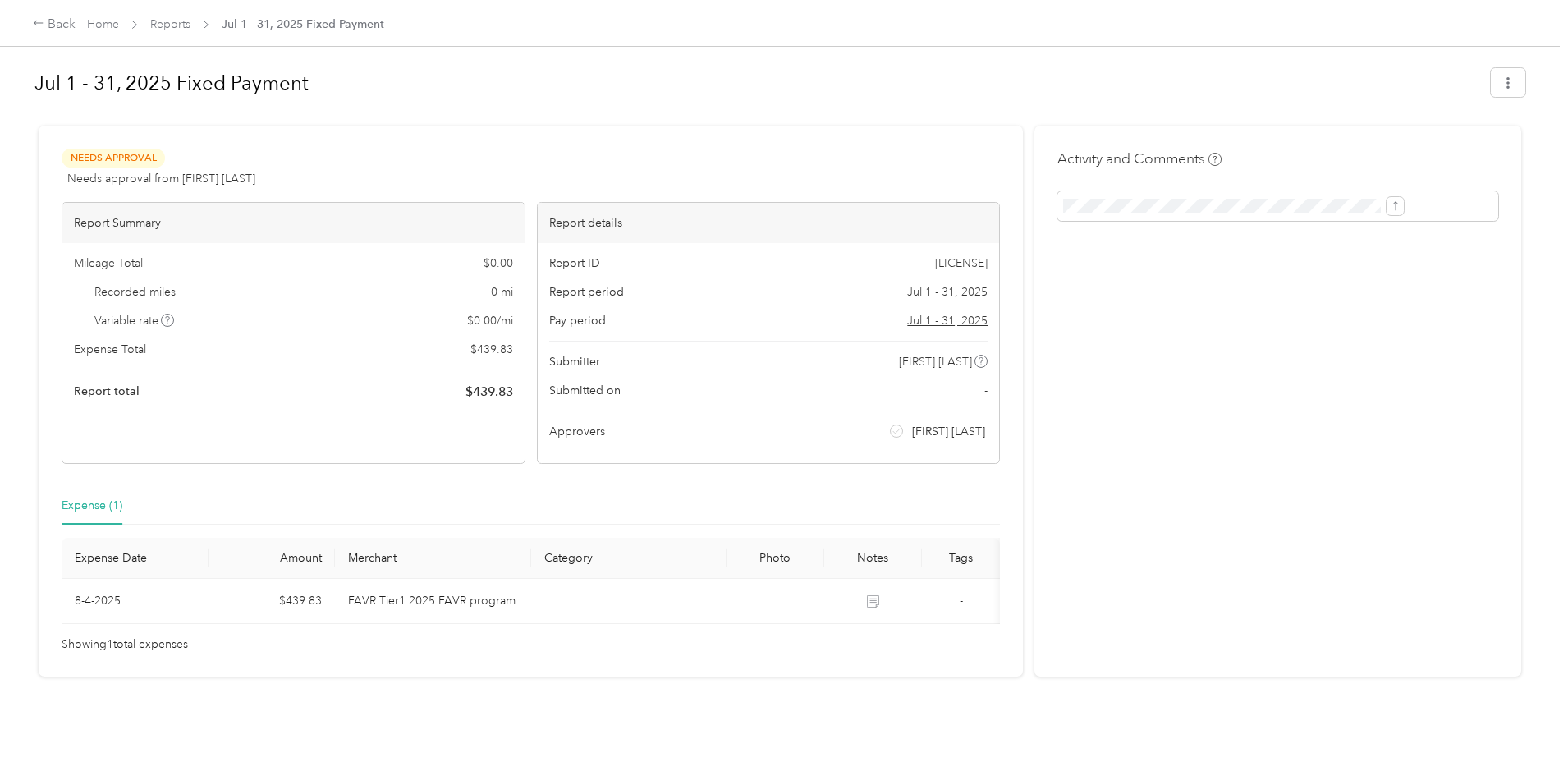 scroll, scrollTop: 0, scrollLeft: 0, axis: both 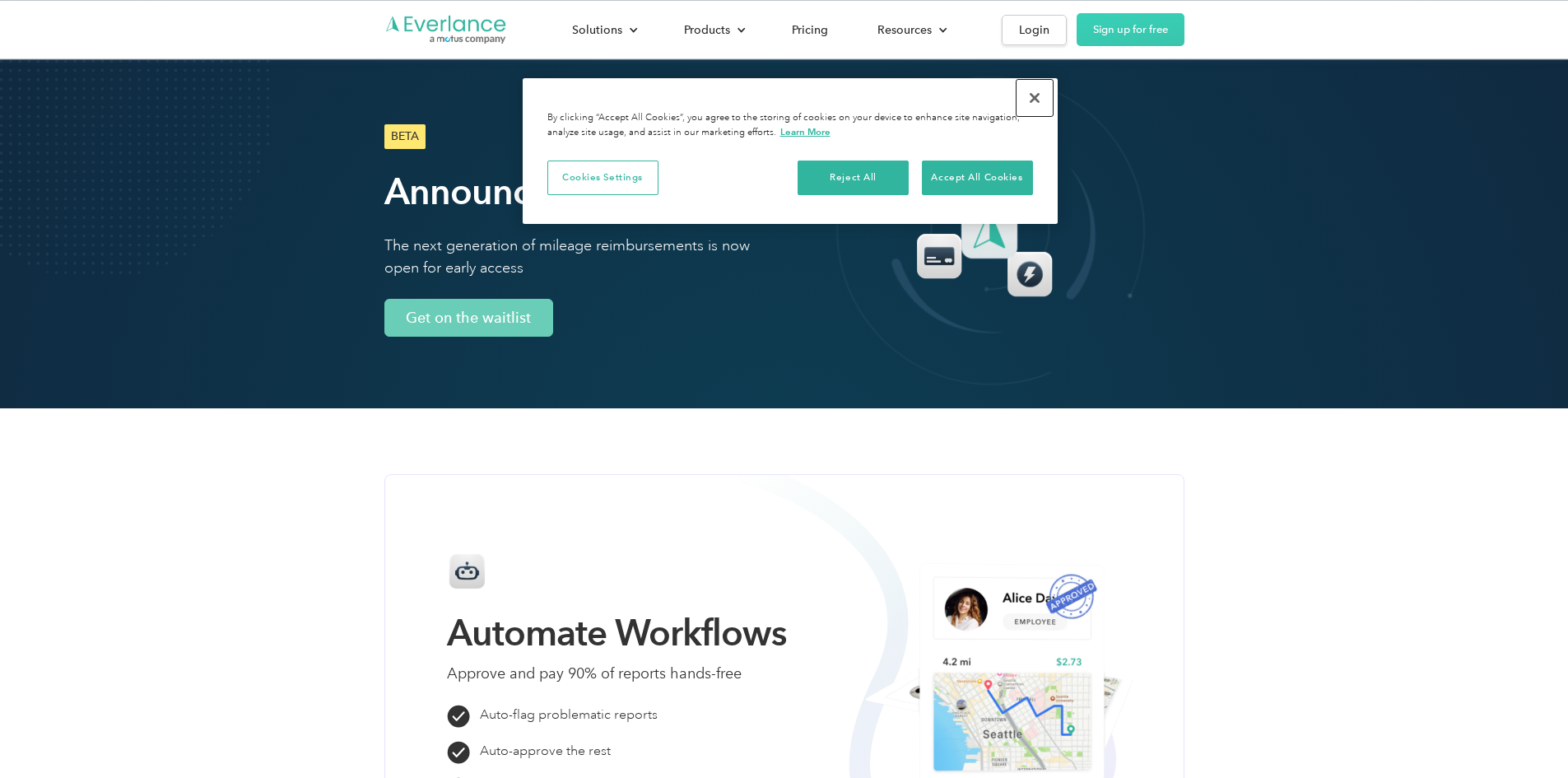 click at bounding box center (1035, 98) 